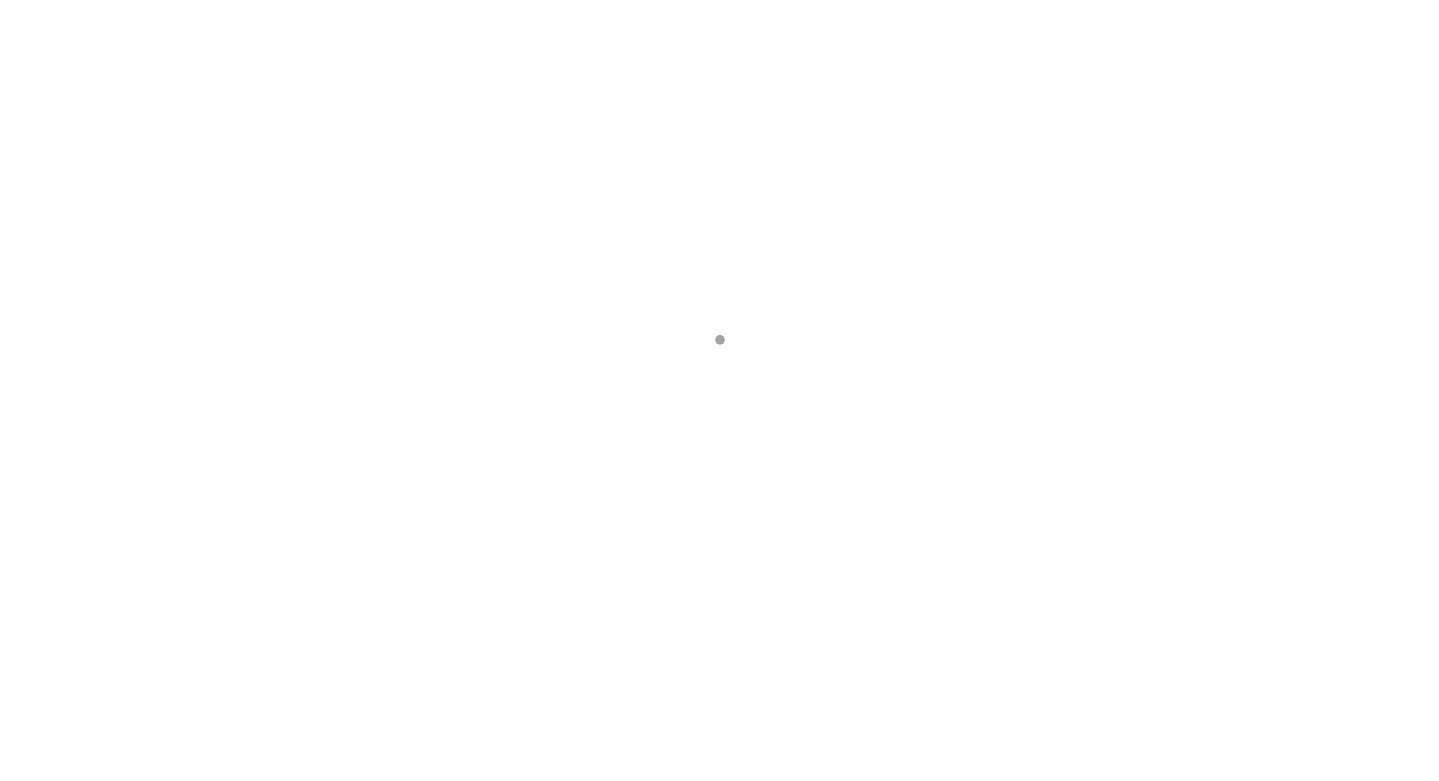 scroll, scrollTop: 0, scrollLeft: 0, axis: both 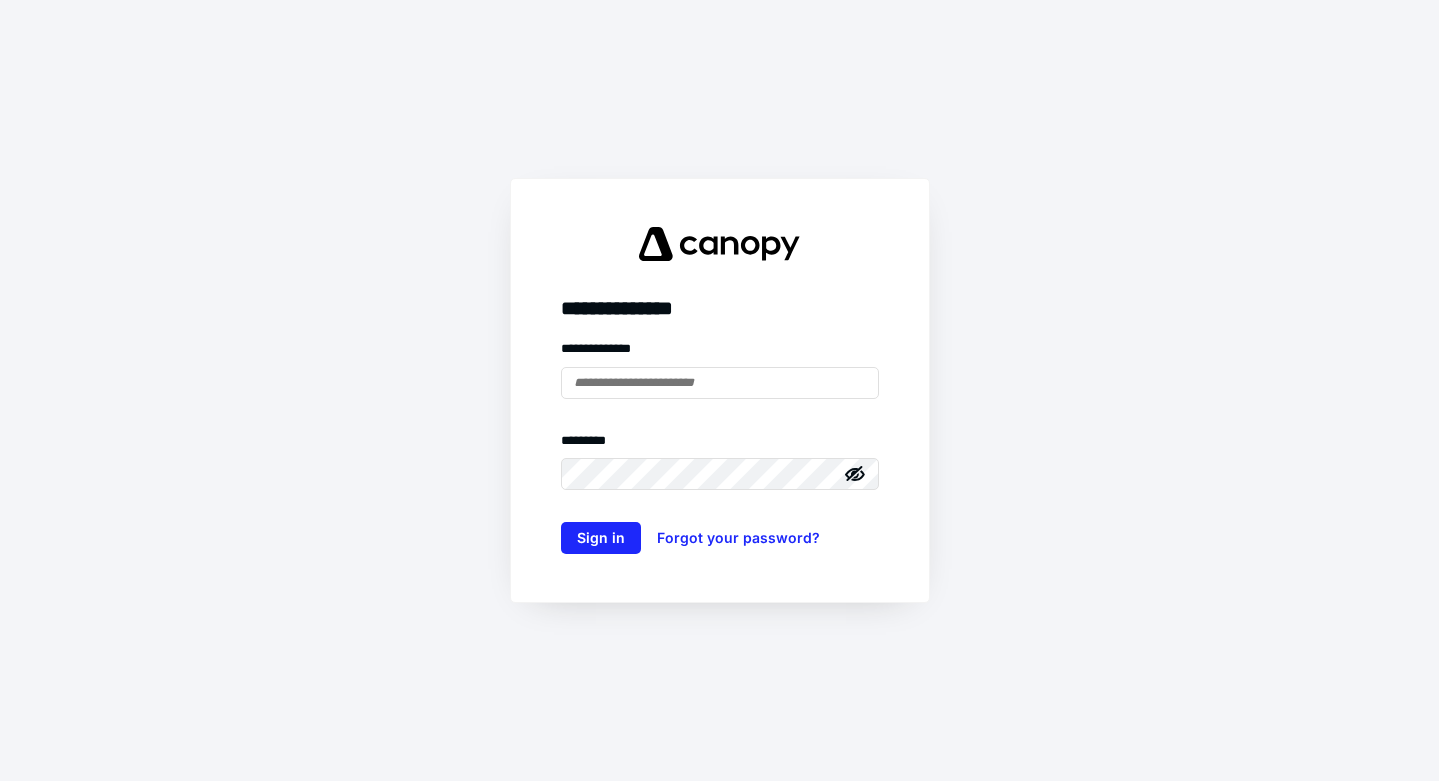 type on "**********" 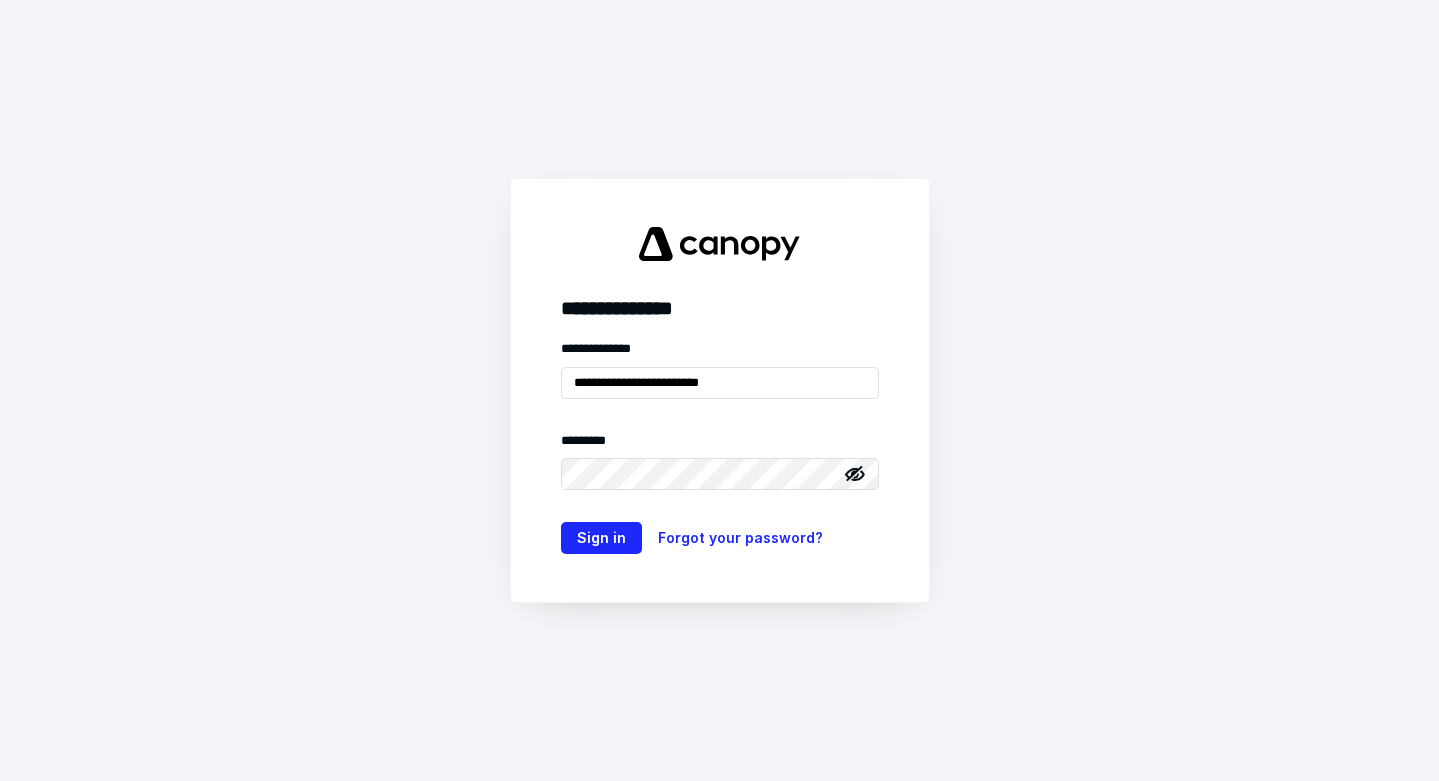 click 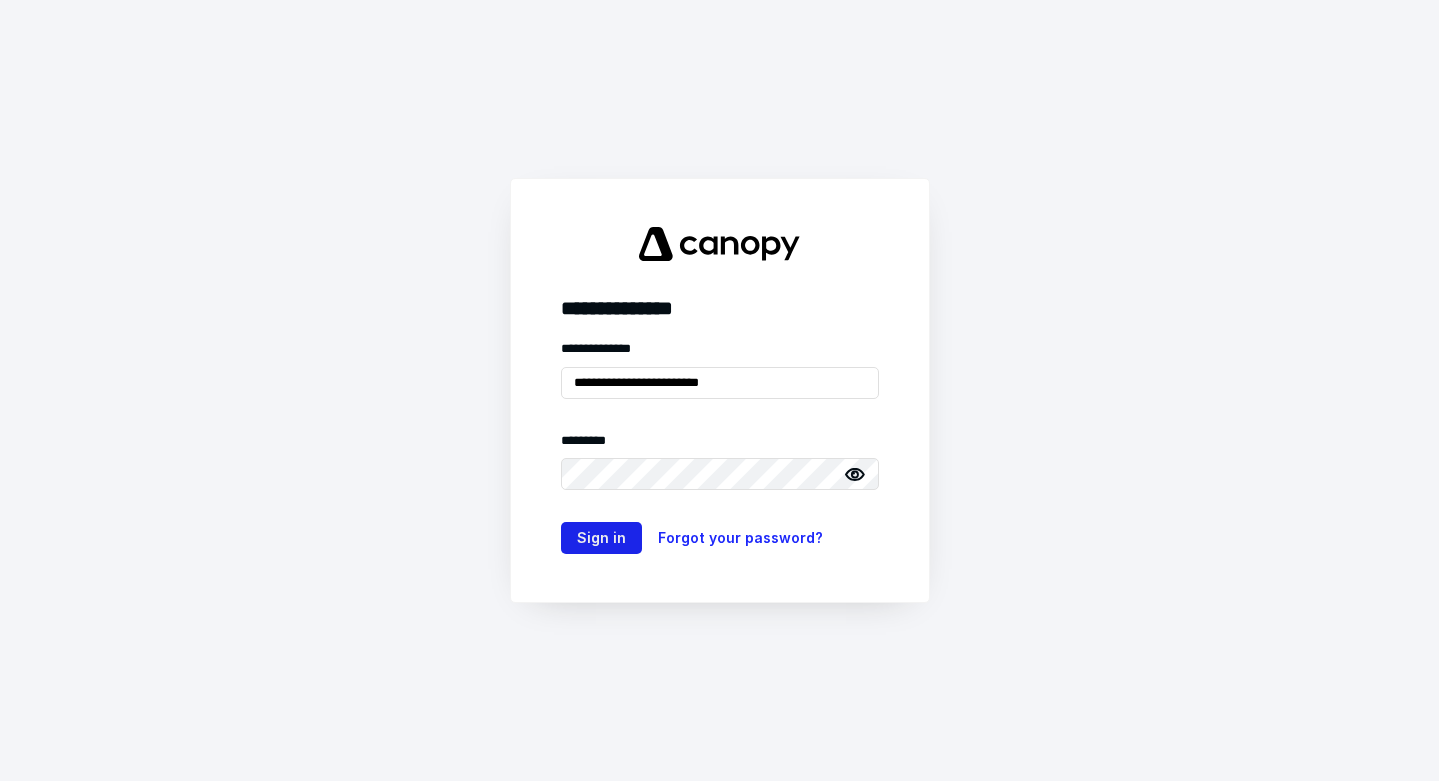 click on "Sign in" at bounding box center [601, 538] 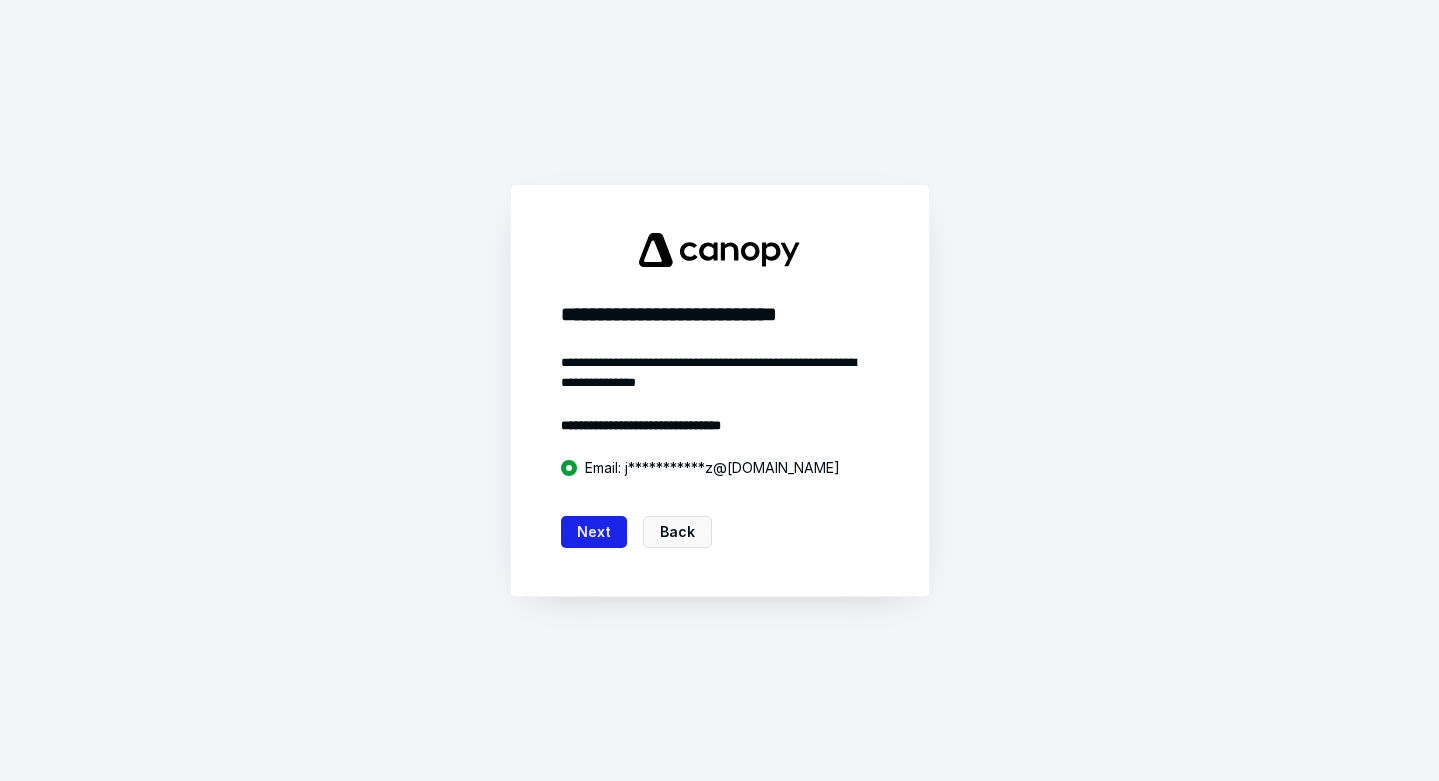 click on "Next" at bounding box center (594, 532) 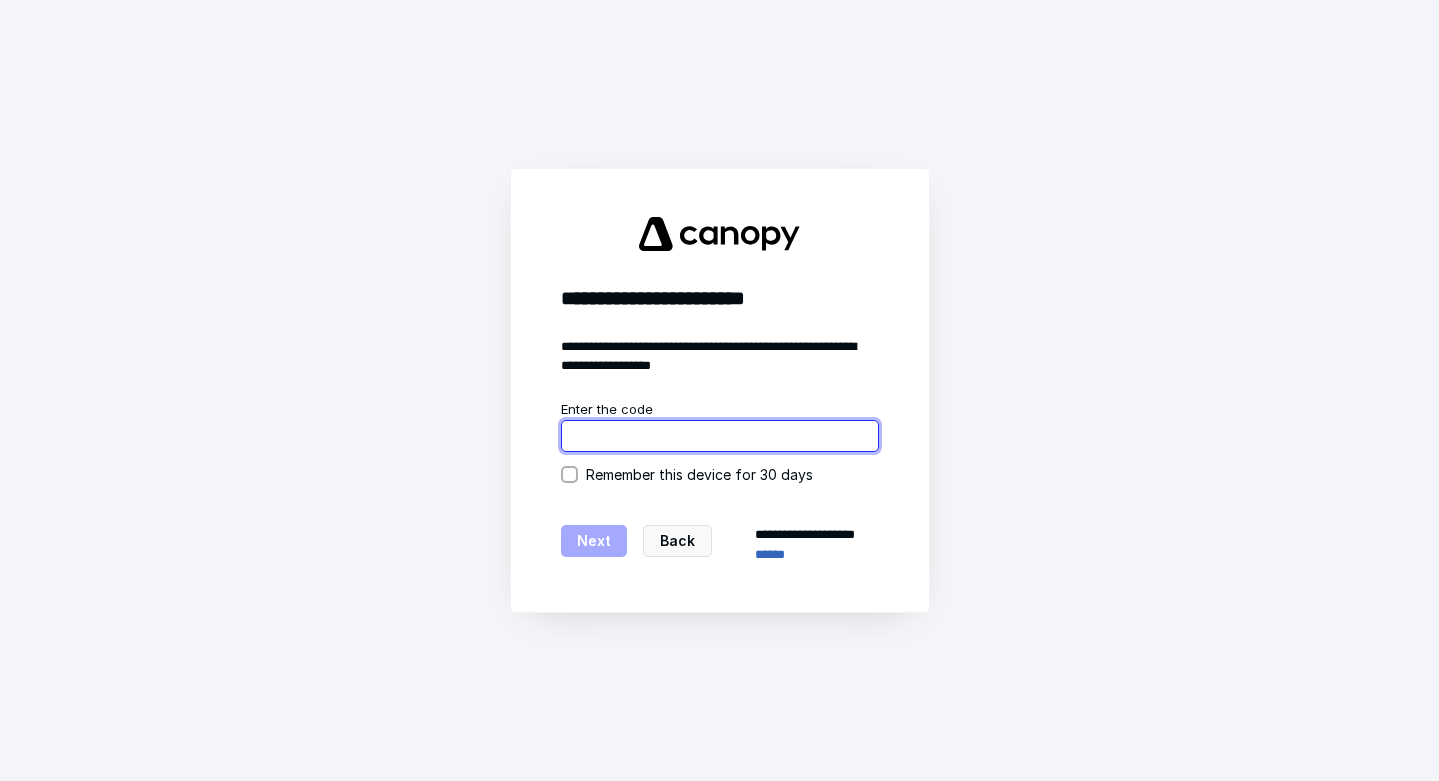 click at bounding box center (720, 436) 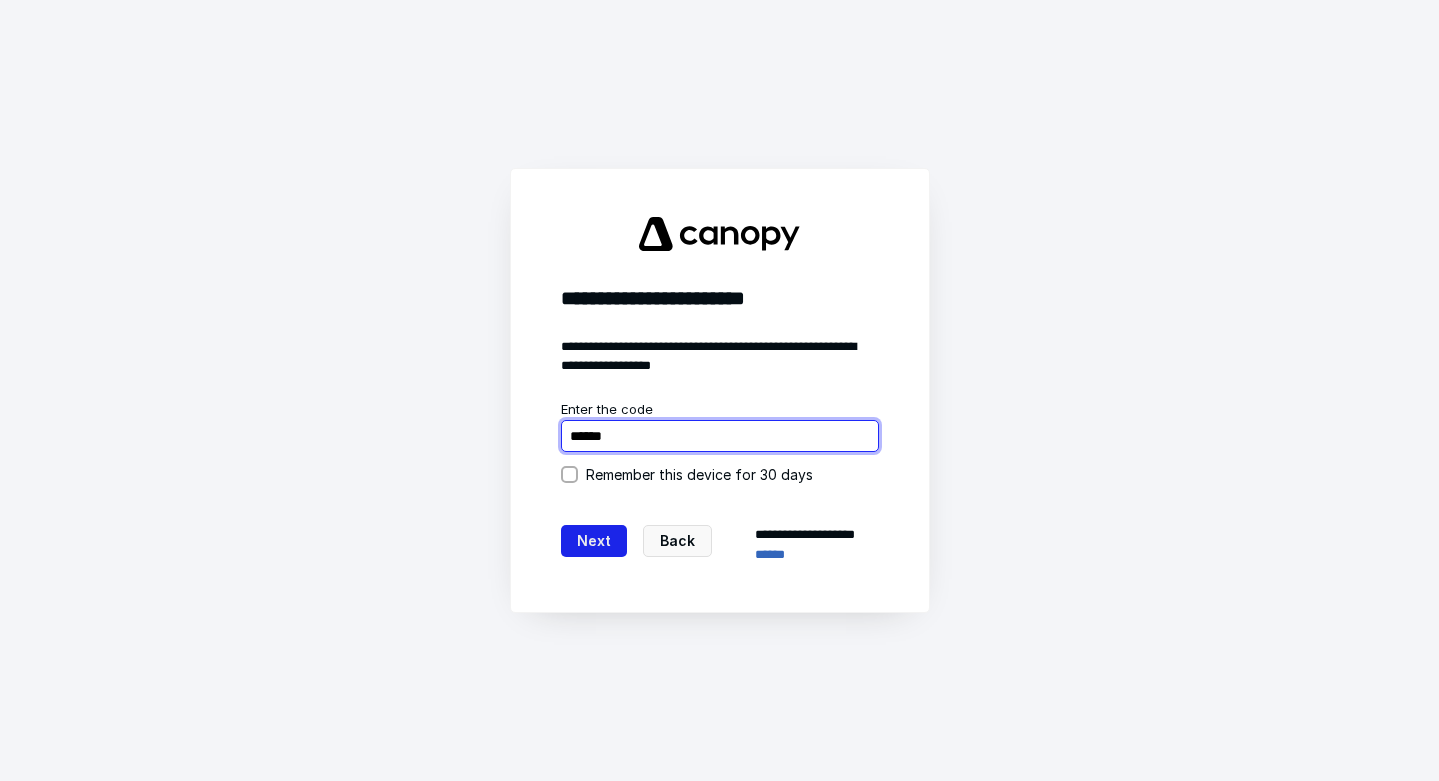 type on "******" 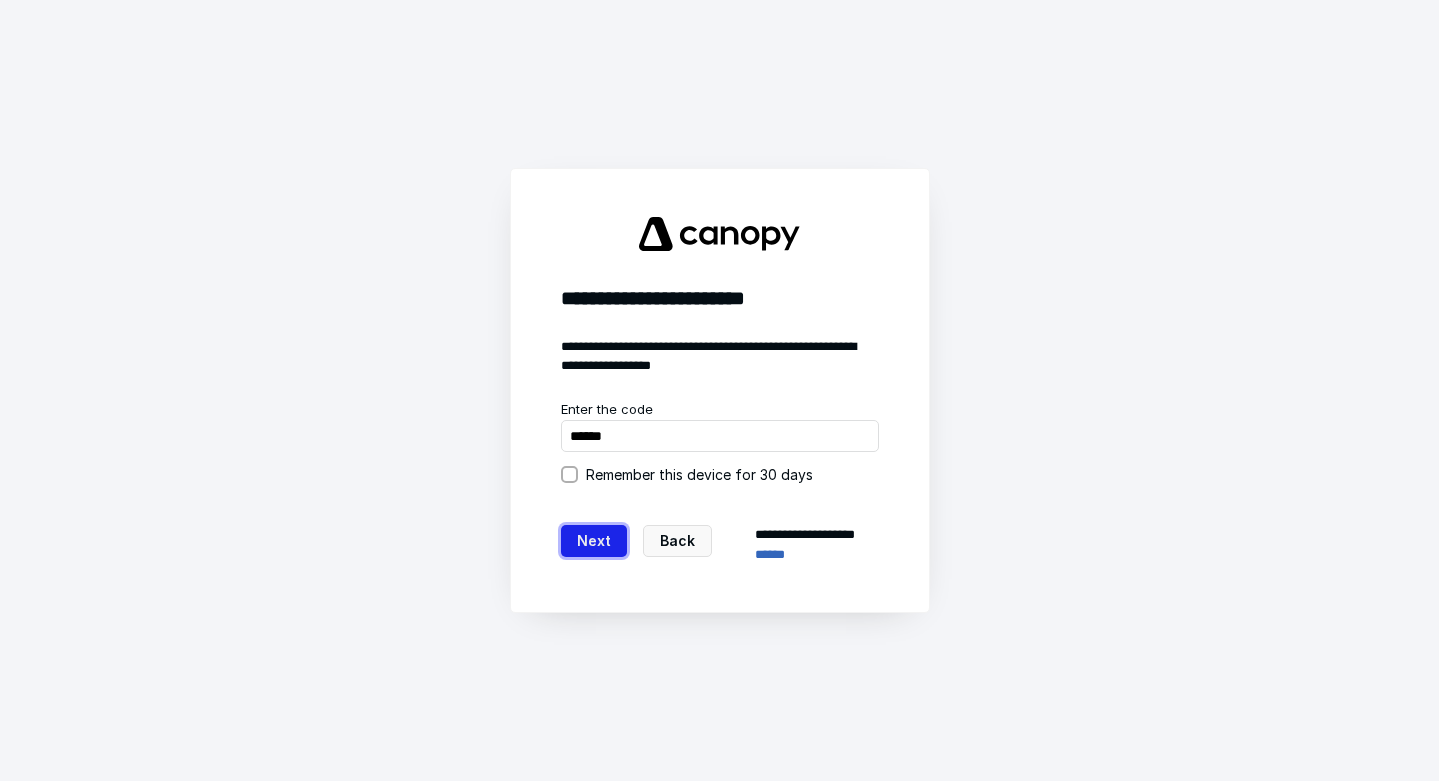 click on "Next" at bounding box center (594, 541) 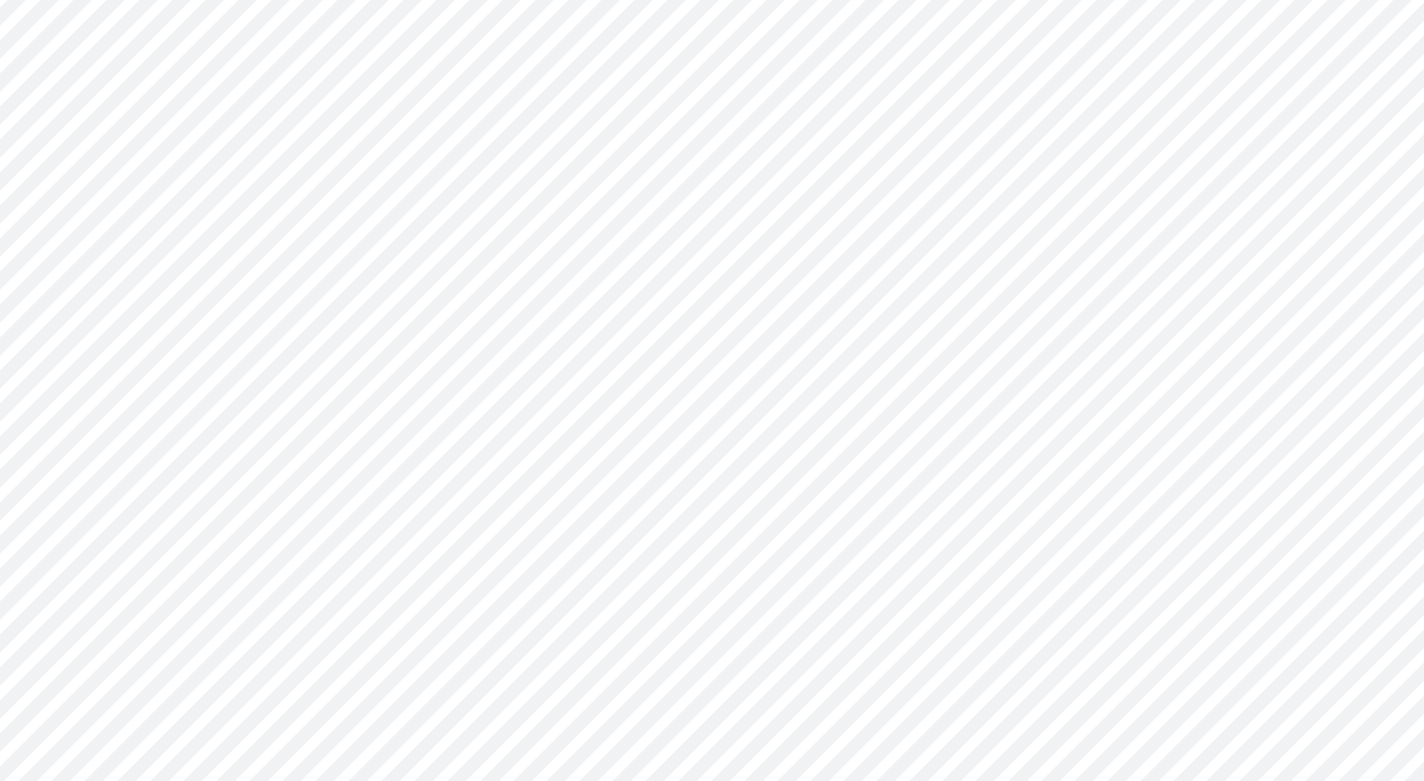 scroll, scrollTop: 40, scrollLeft: 0, axis: vertical 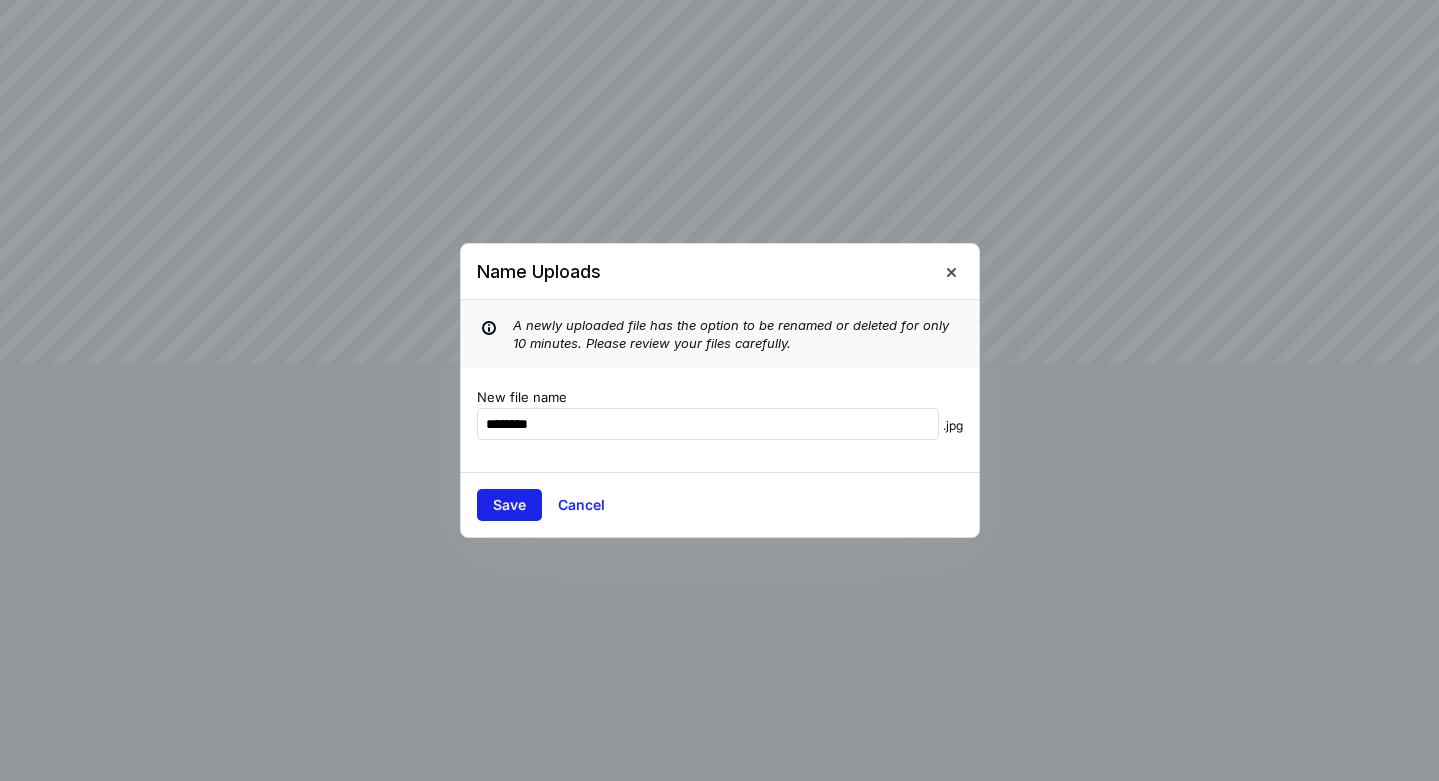 click on "Save" at bounding box center [509, 505] 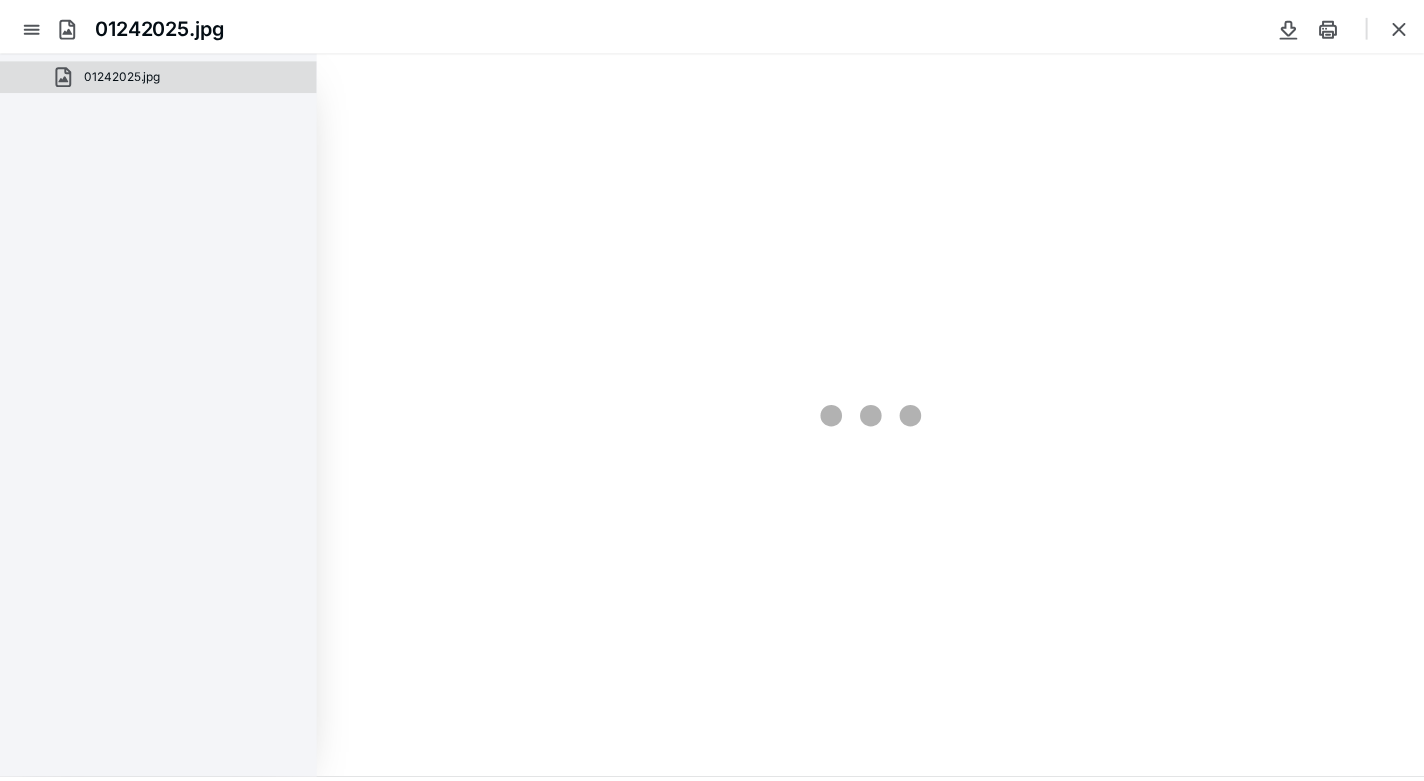 scroll, scrollTop: 0, scrollLeft: 0, axis: both 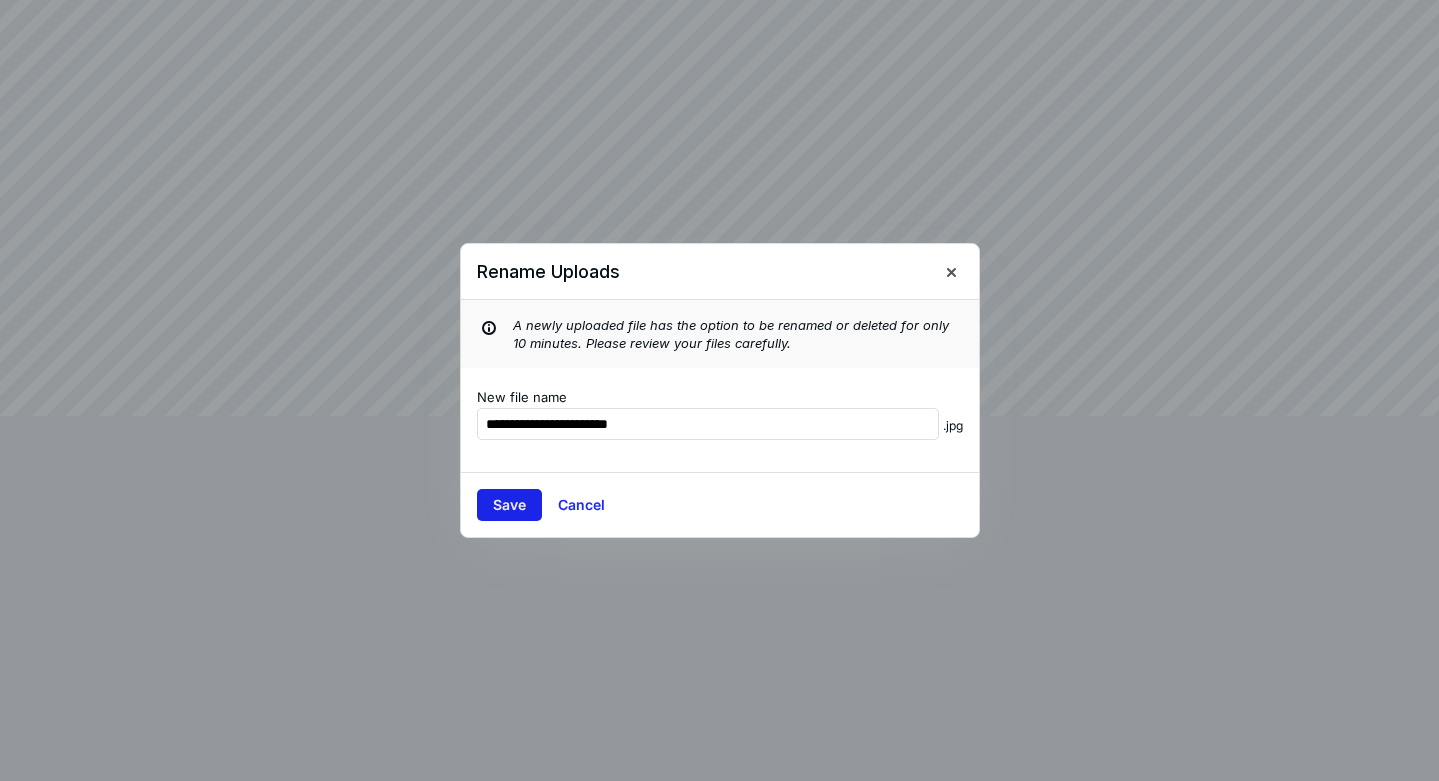 type on "**********" 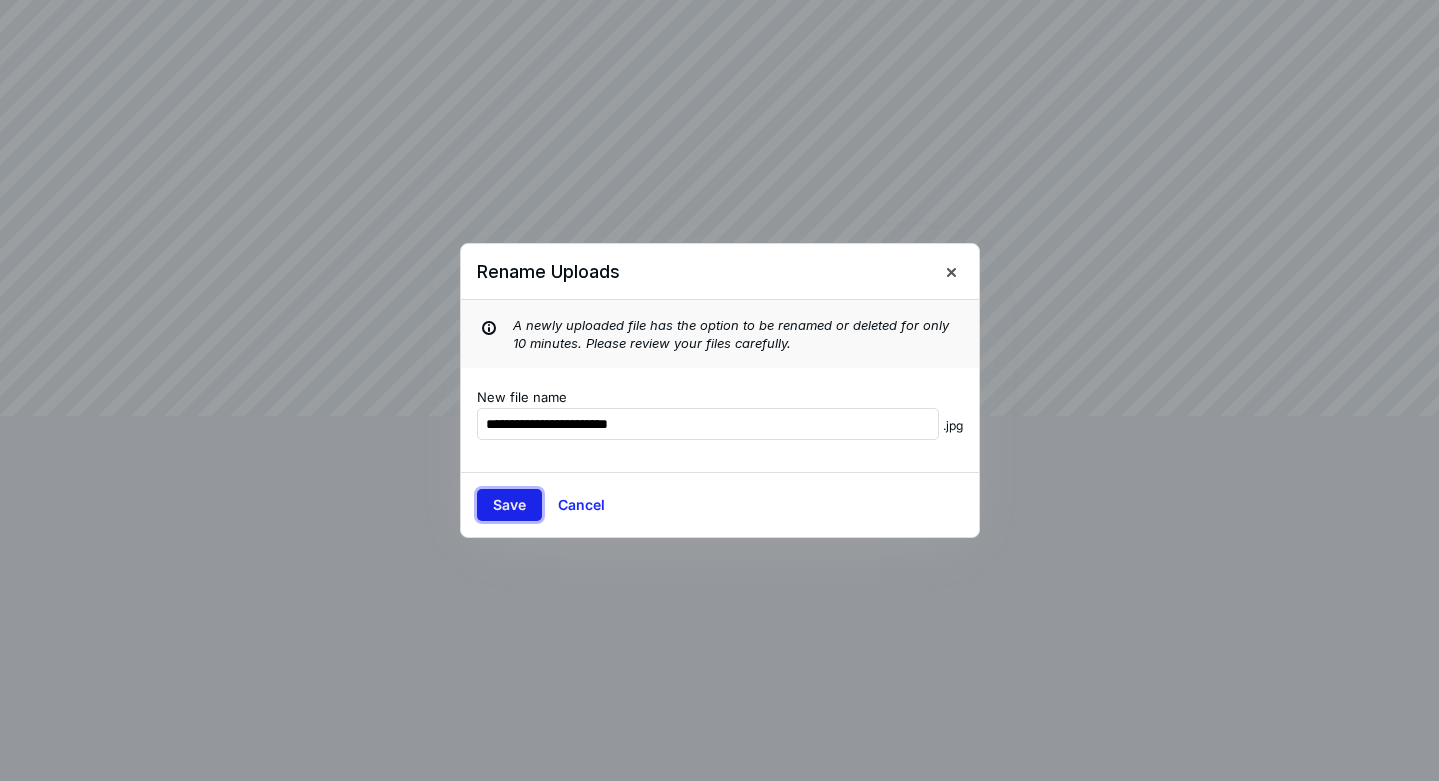 click on "Save" at bounding box center (509, 505) 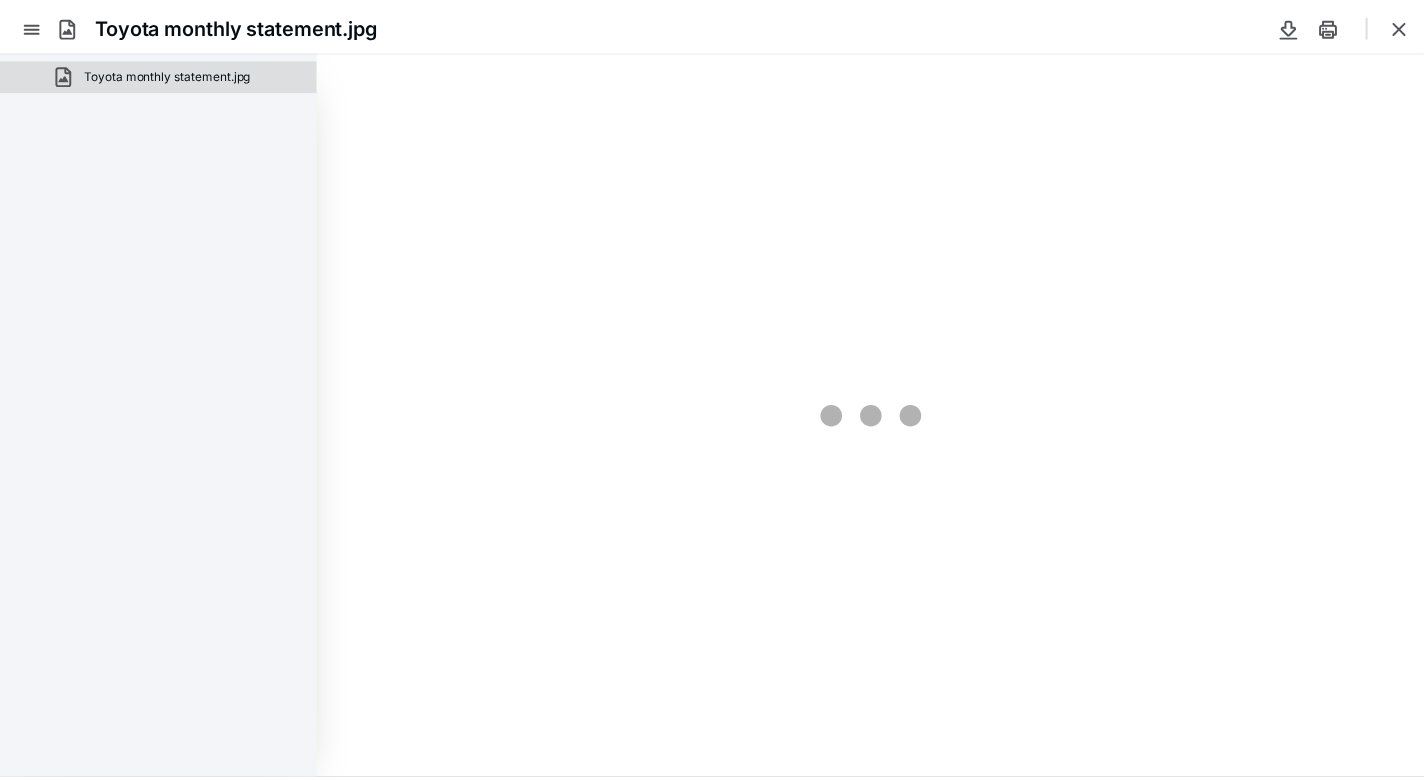 scroll, scrollTop: 0, scrollLeft: 0, axis: both 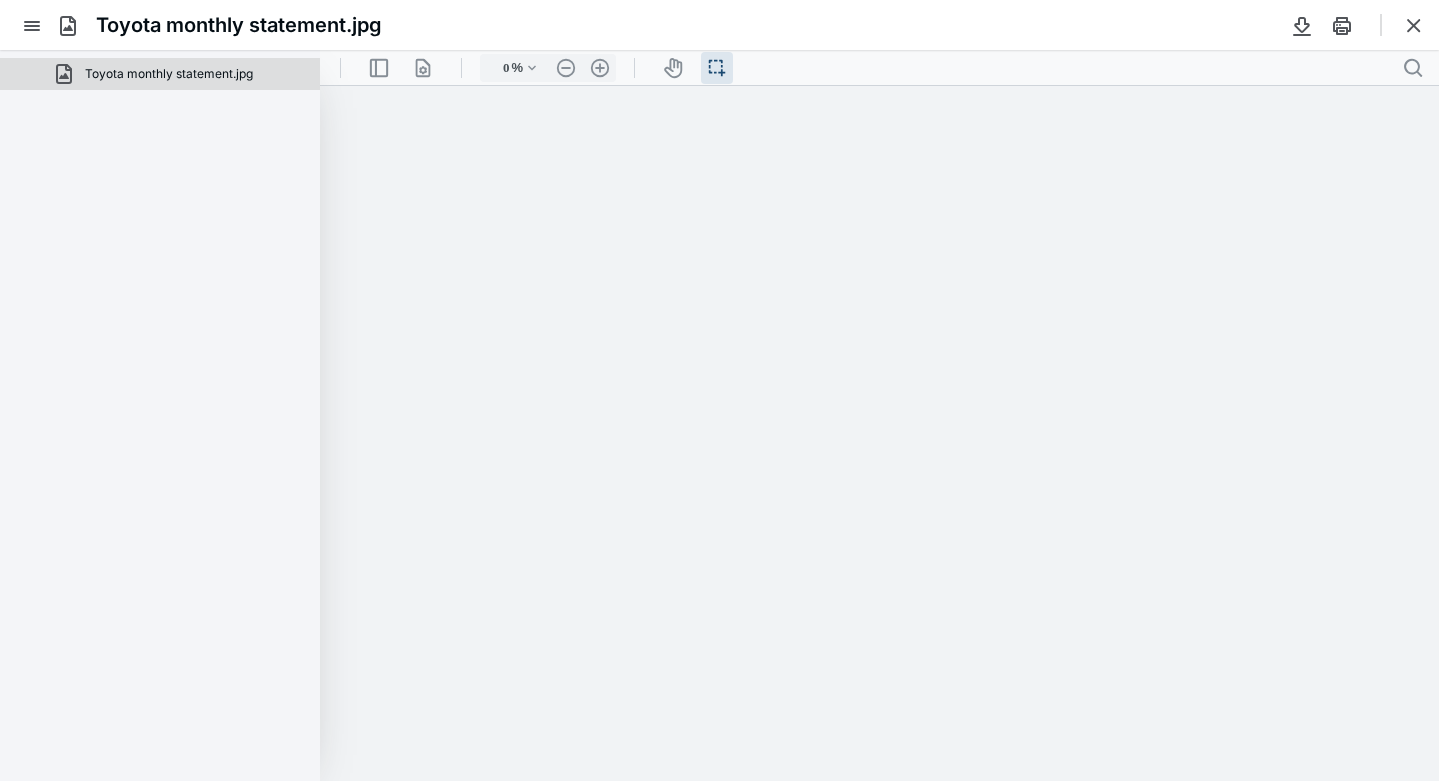 type on "87" 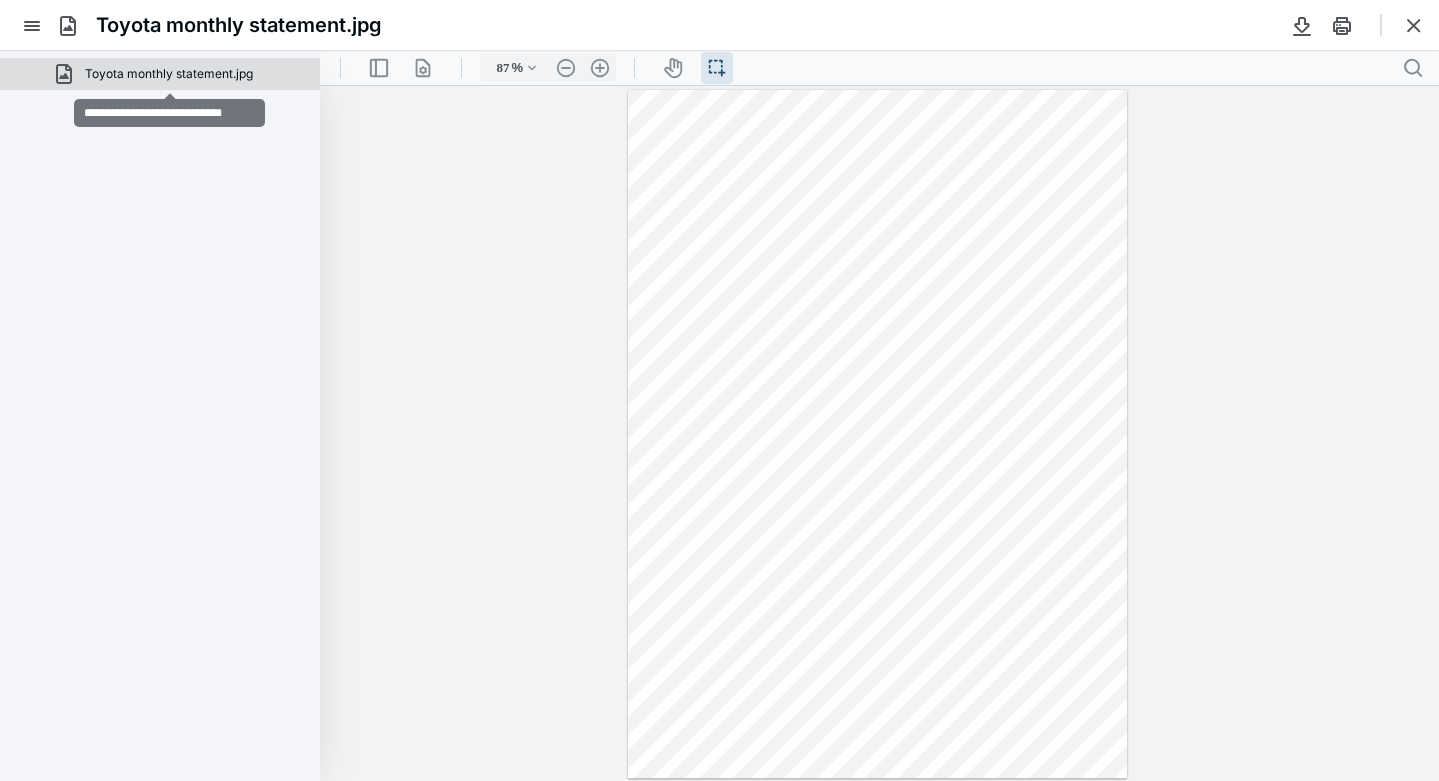 click on "Toyota monthly statement.jpg" at bounding box center [169, 74] 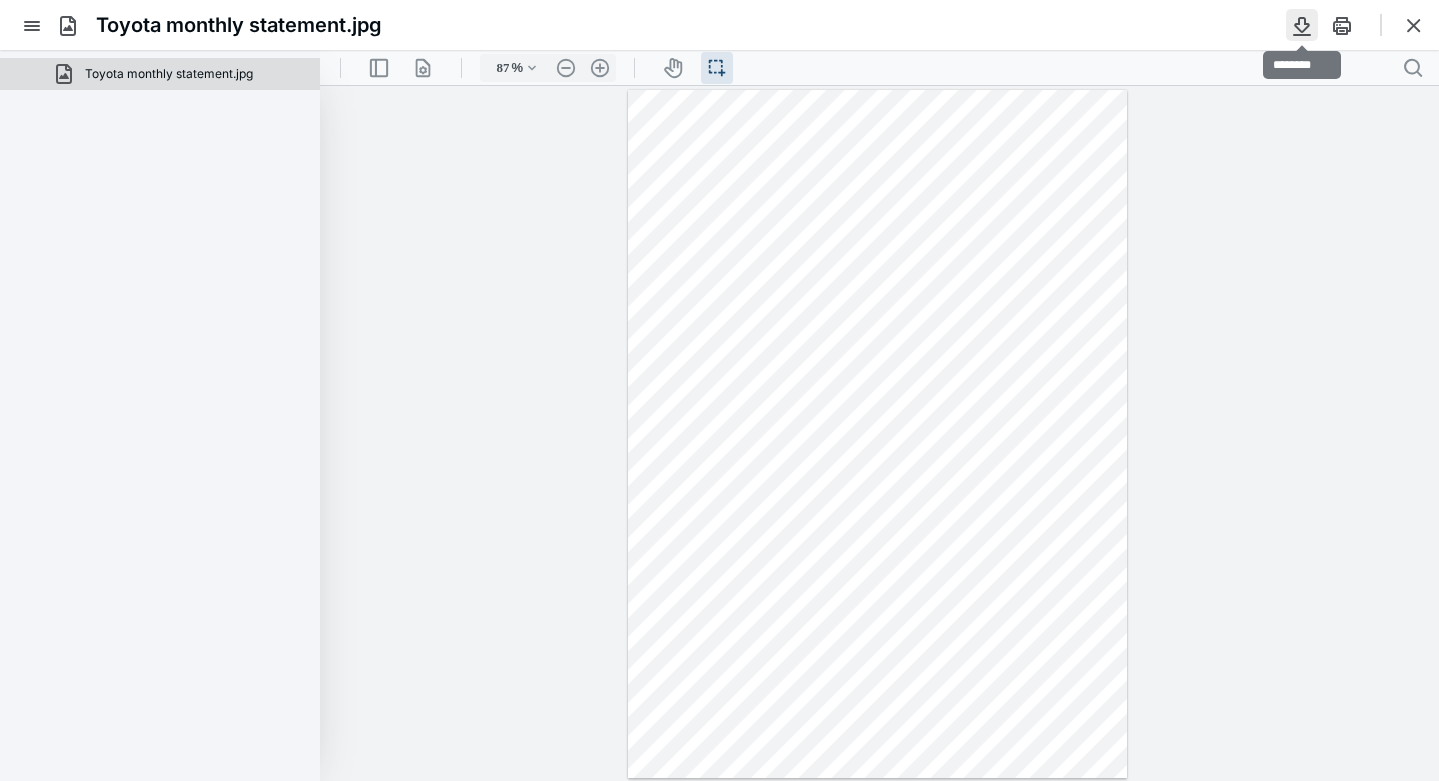 click at bounding box center (1302, 25) 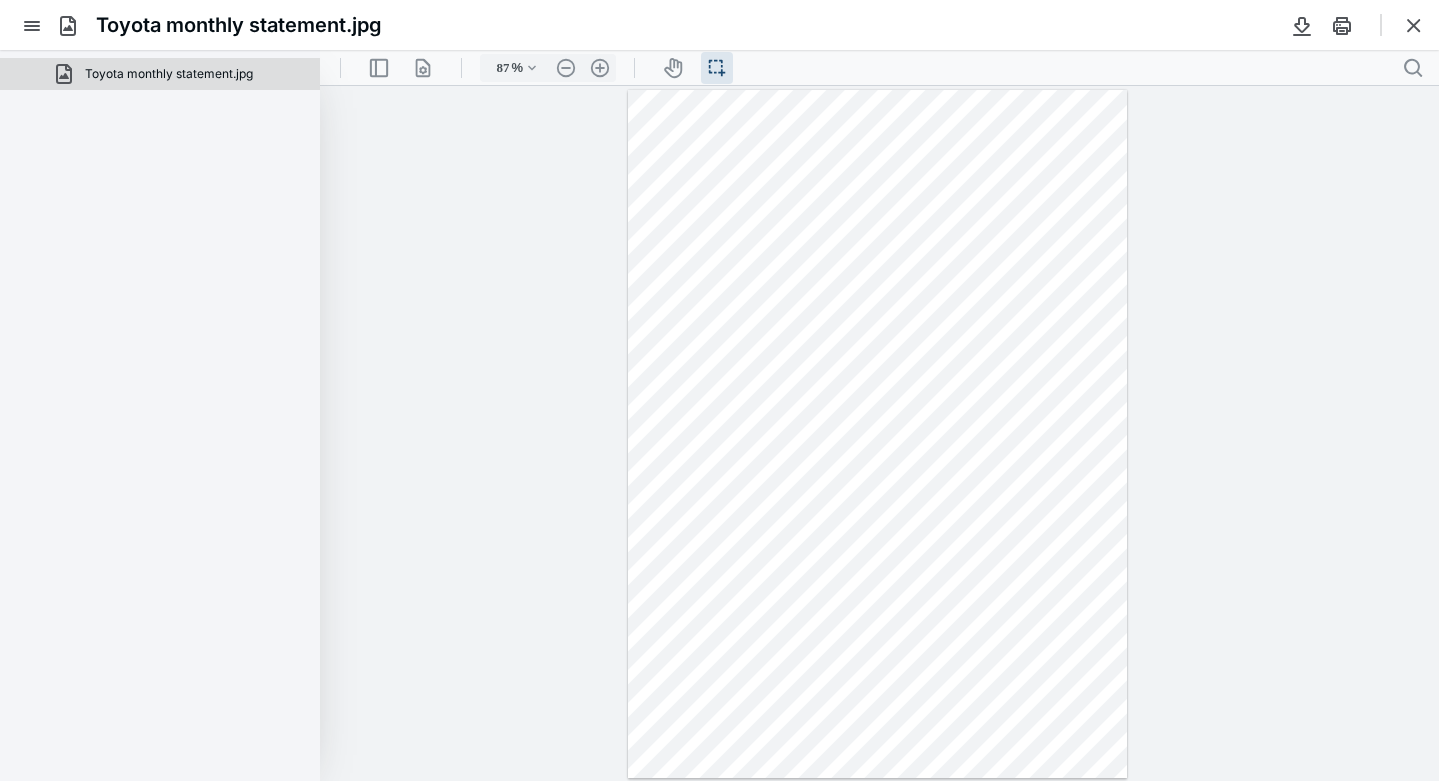 click on "**********" at bounding box center (879, 433) 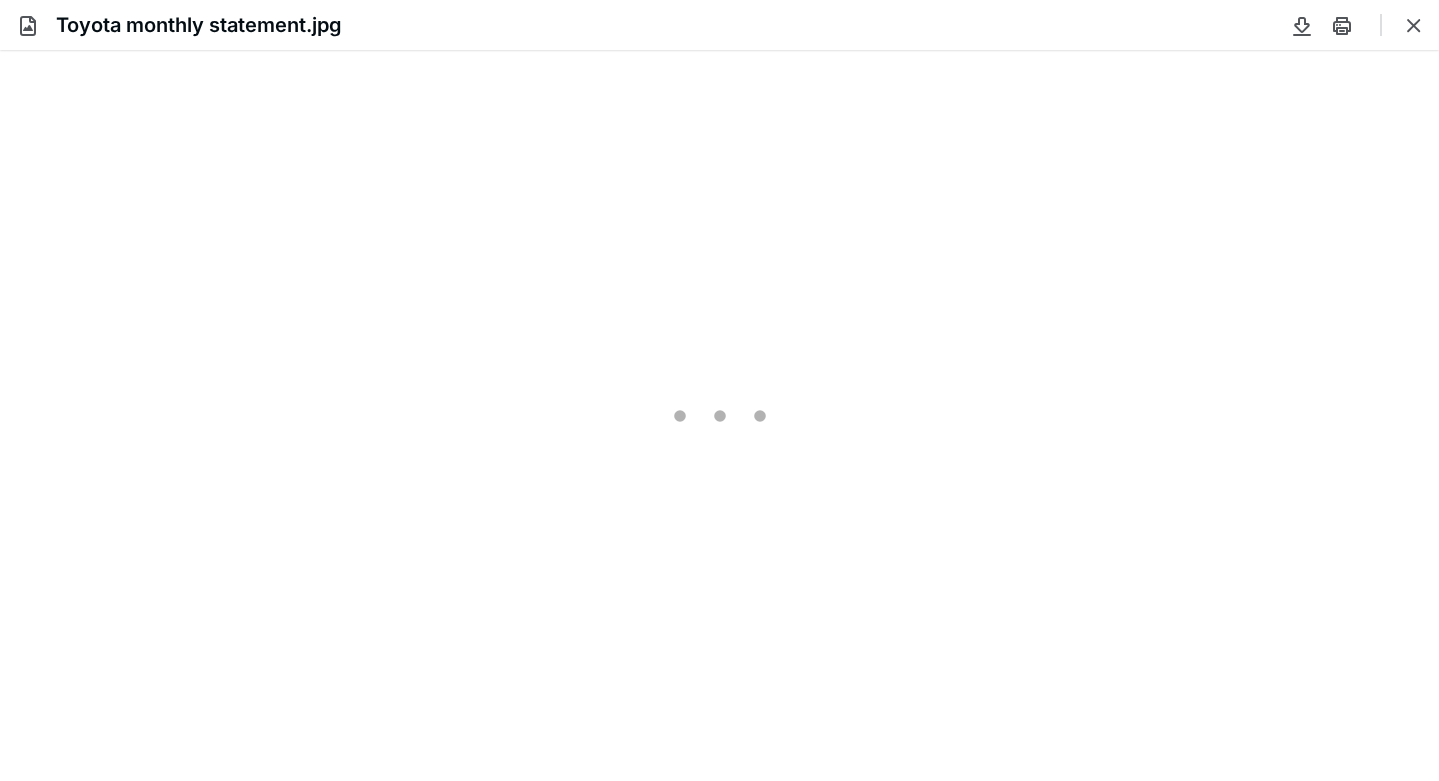 scroll, scrollTop: 0, scrollLeft: 0, axis: both 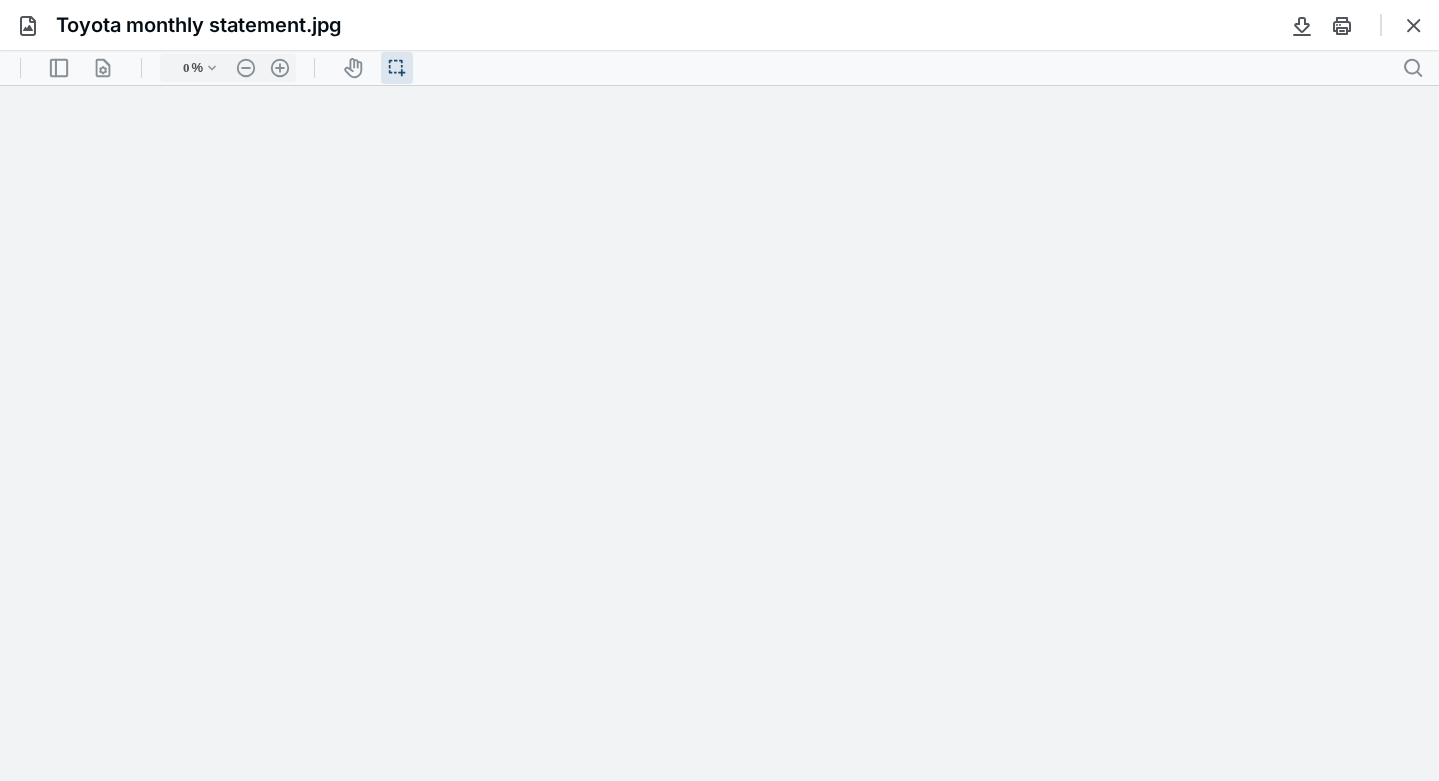 type on "87" 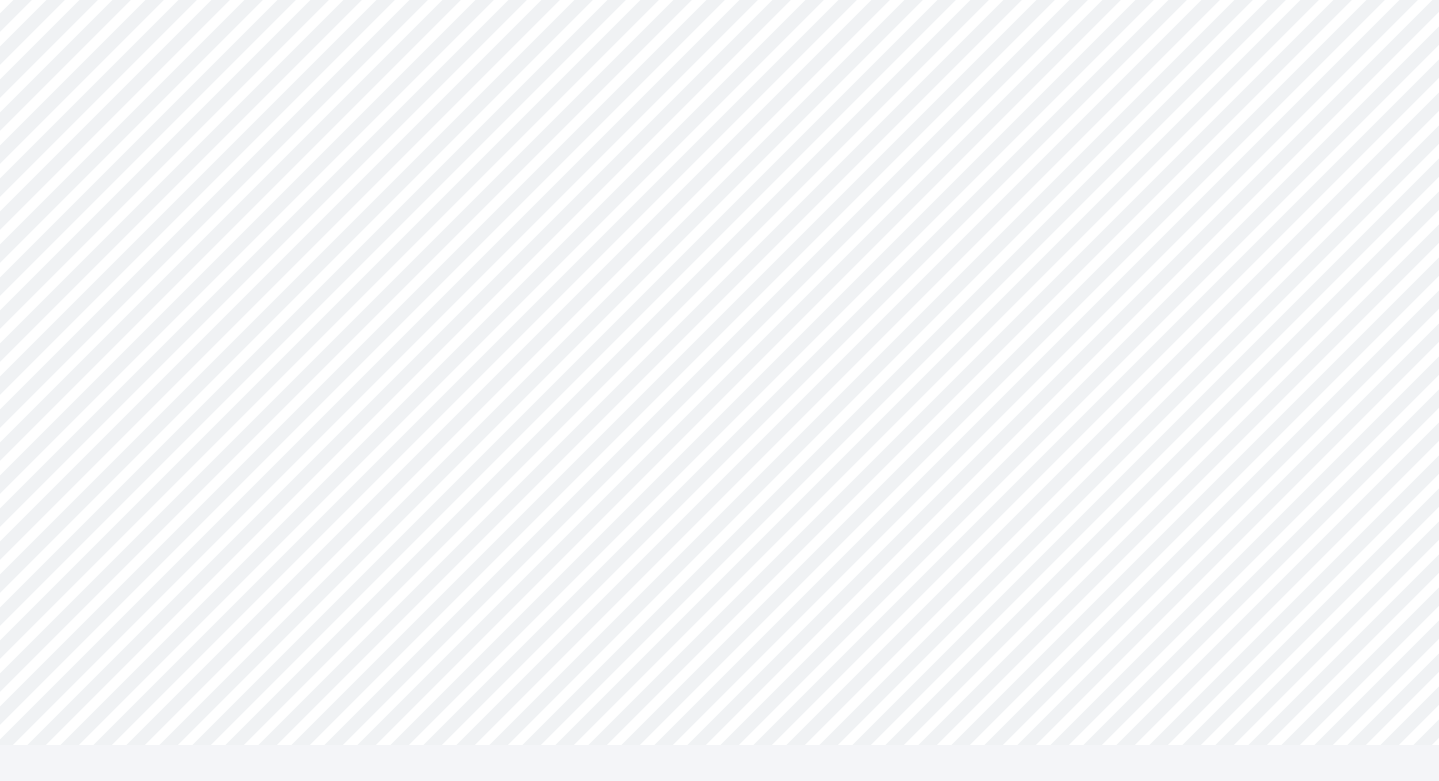 scroll, scrollTop: 0, scrollLeft: 0, axis: both 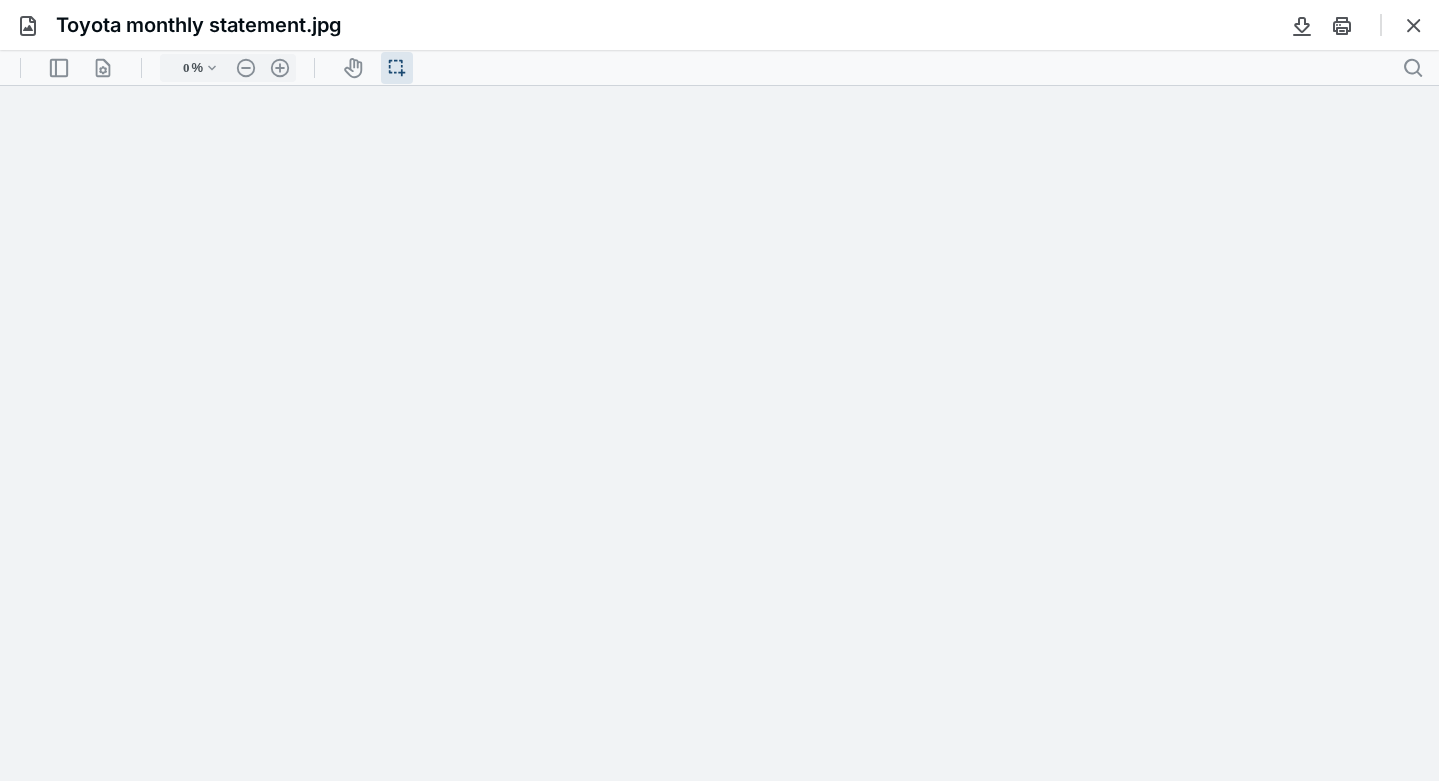 type on "87" 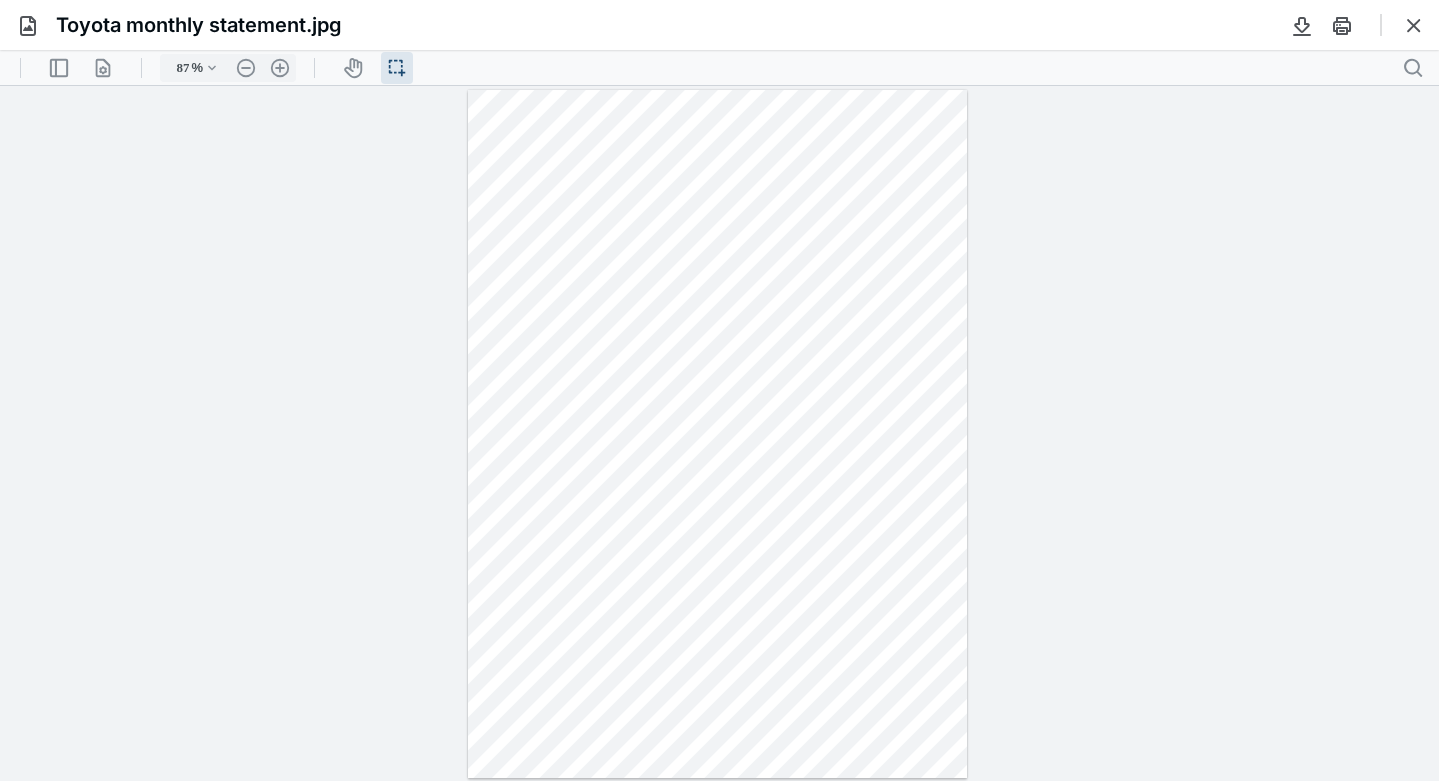 click on "**********" at bounding box center (719, 433) 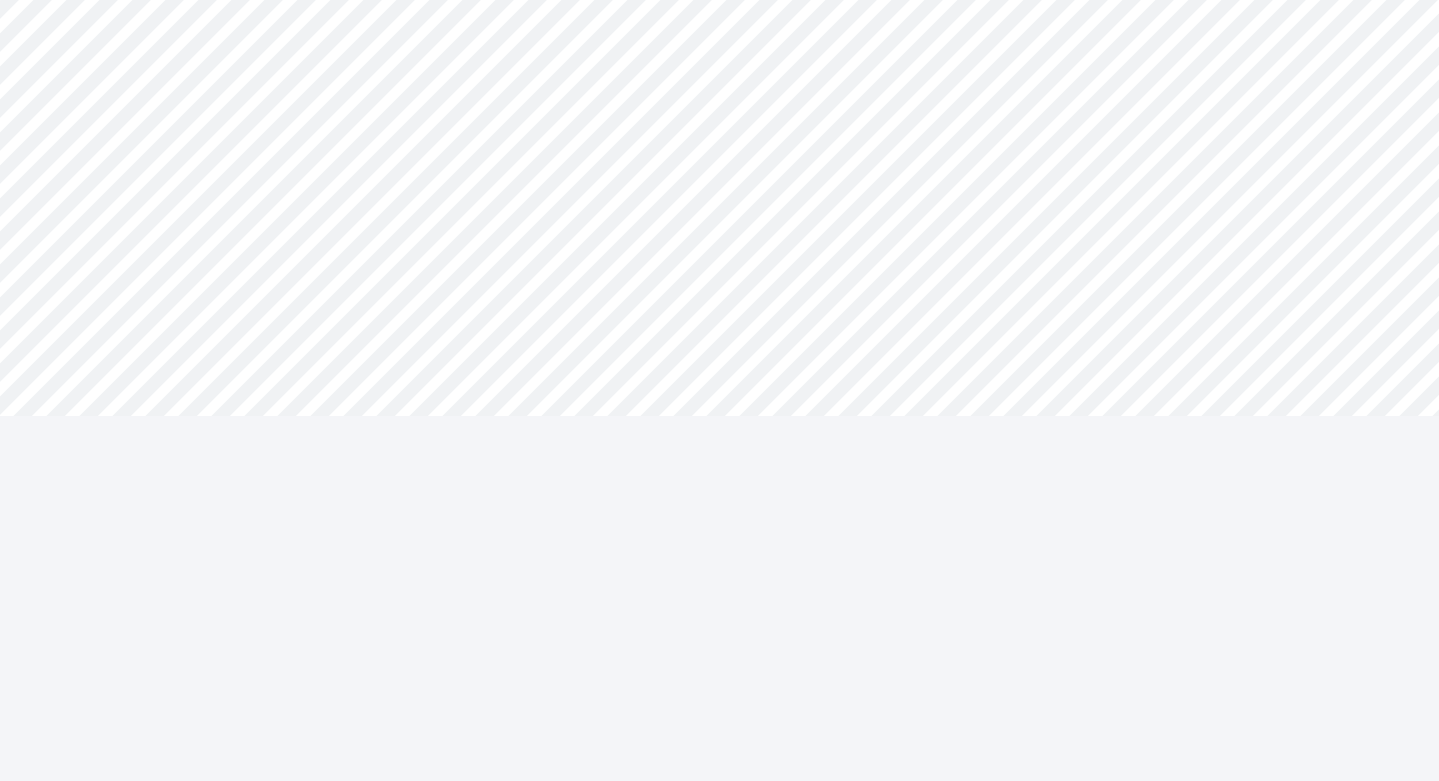 click on "**********" at bounding box center [719, 258] 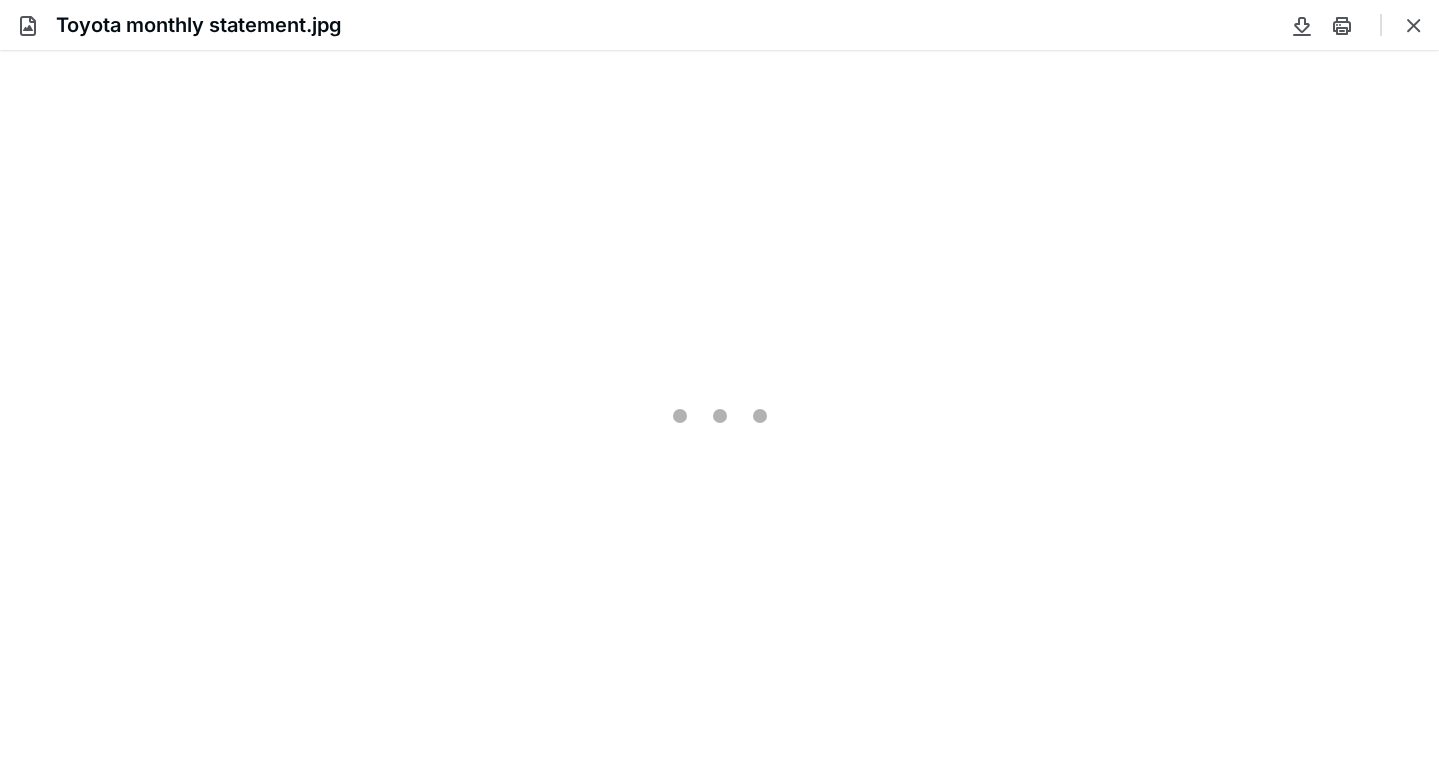 scroll, scrollTop: 0, scrollLeft: 0, axis: both 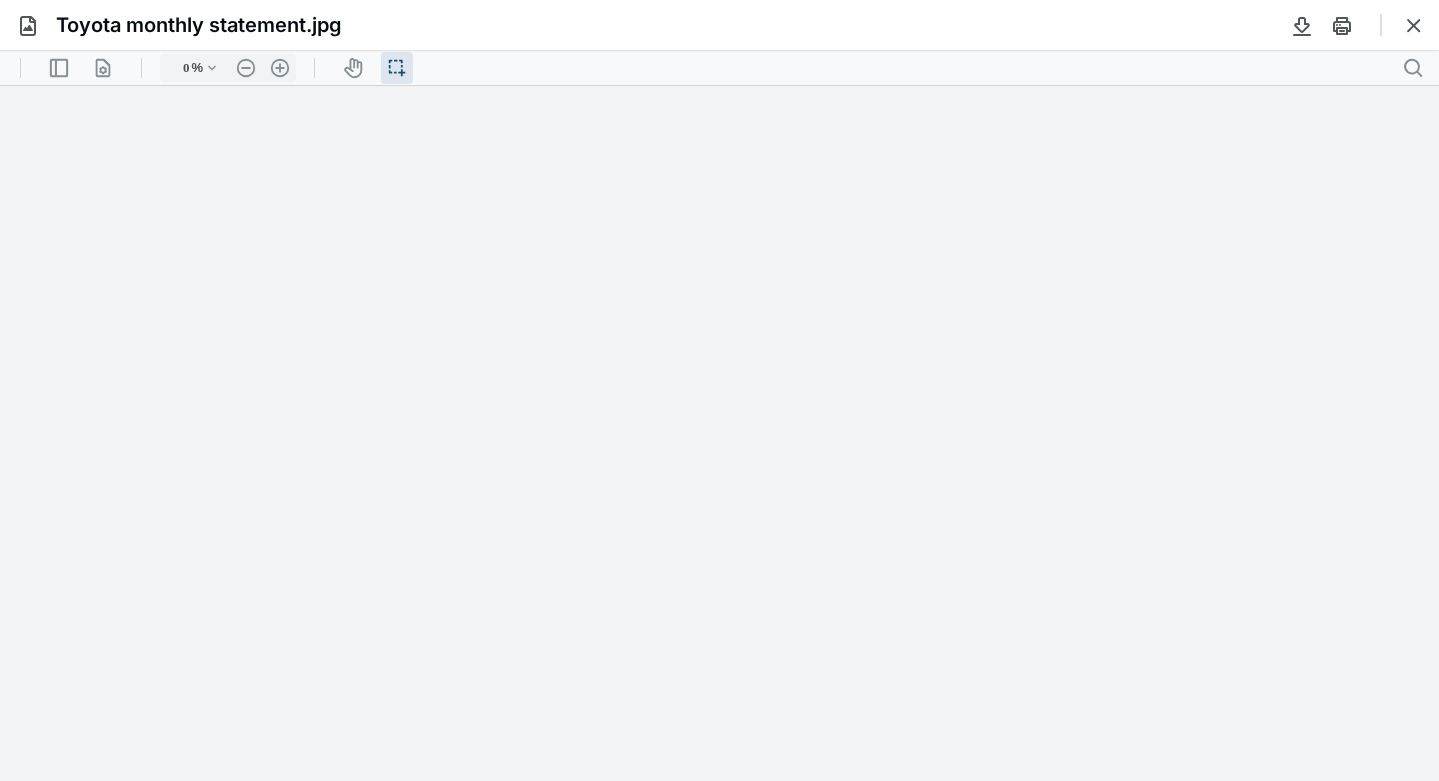 type on "87" 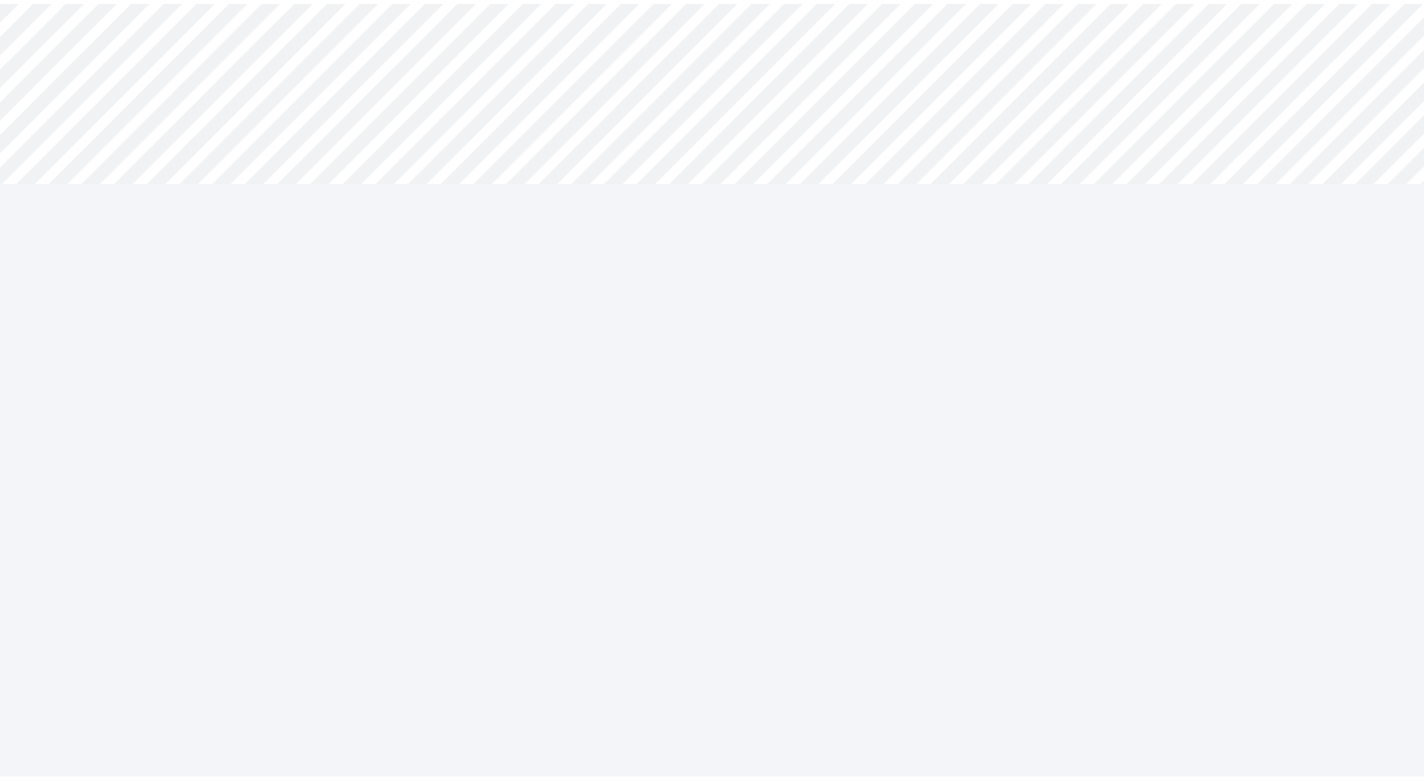 scroll, scrollTop: 0, scrollLeft: 0, axis: both 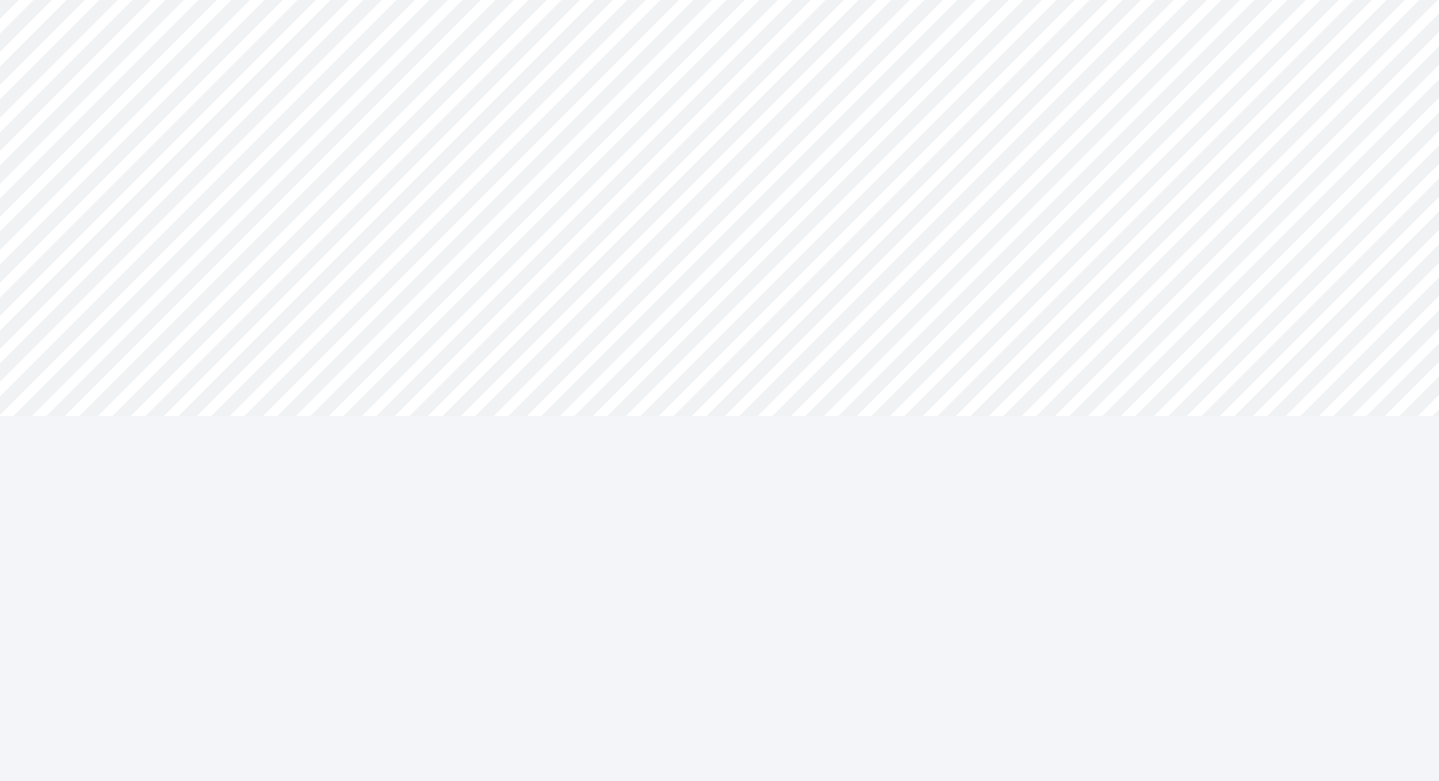 click on "**********" at bounding box center [719, 390] 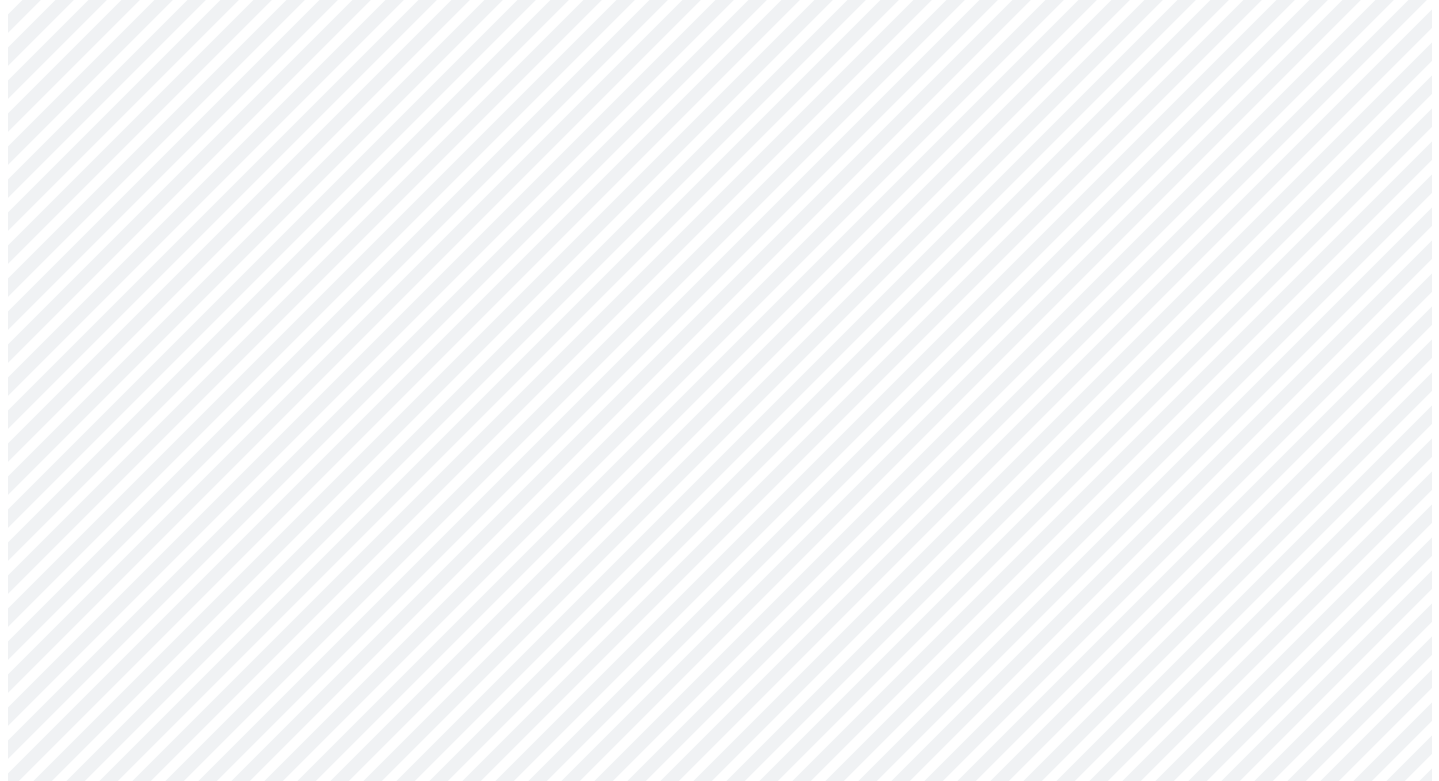 scroll, scrollTop: 0, scrollLeft: 0, axis: both 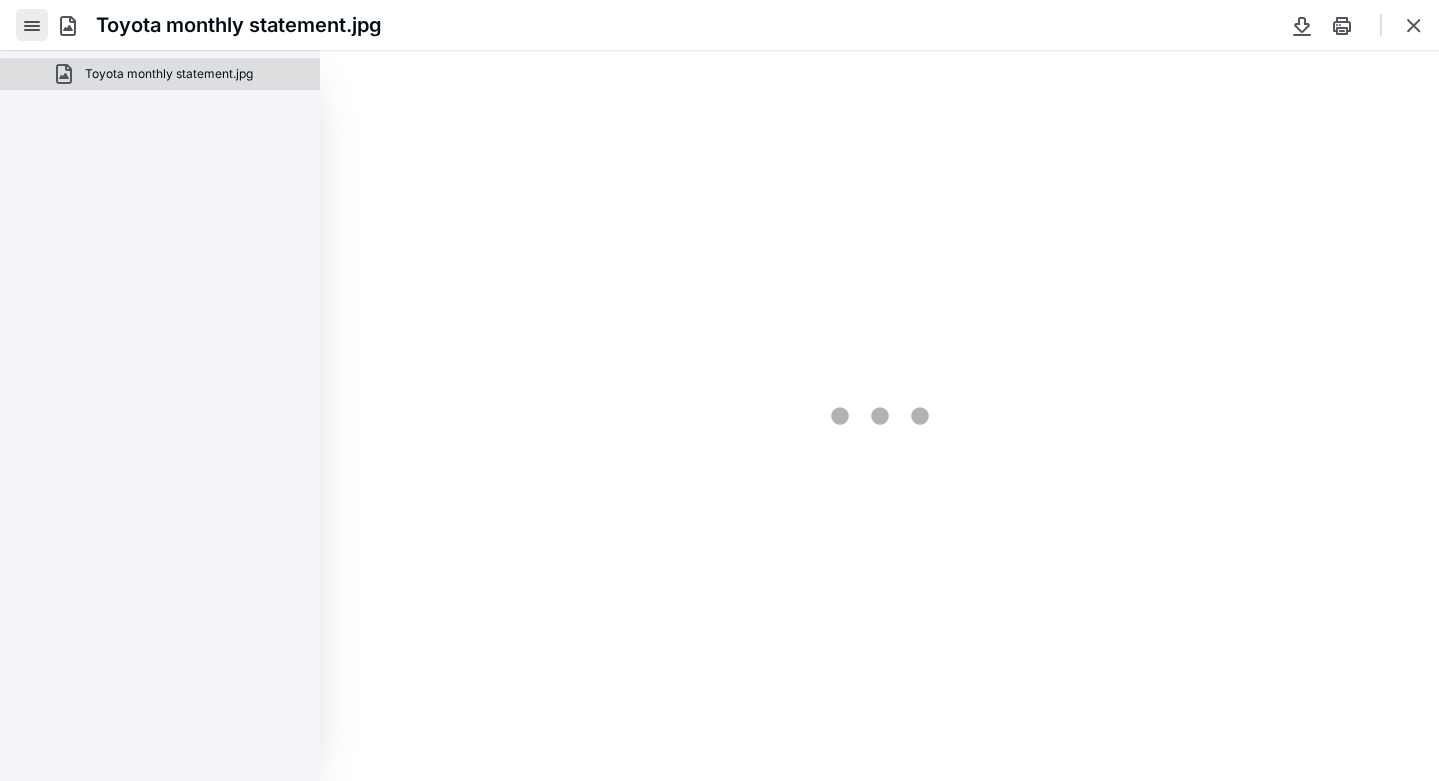 click at bounding box center (32, 25) 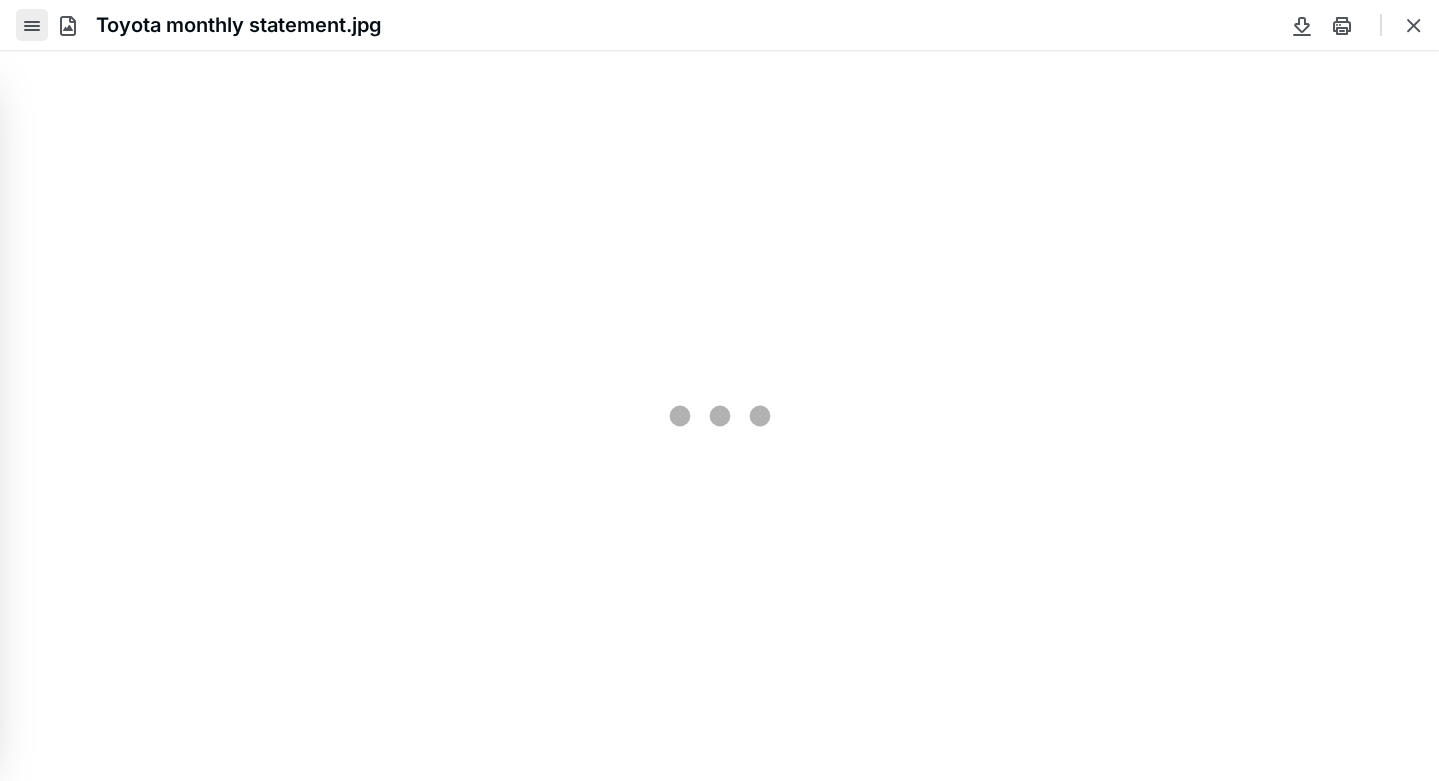 click at bounding box center [32, 25] 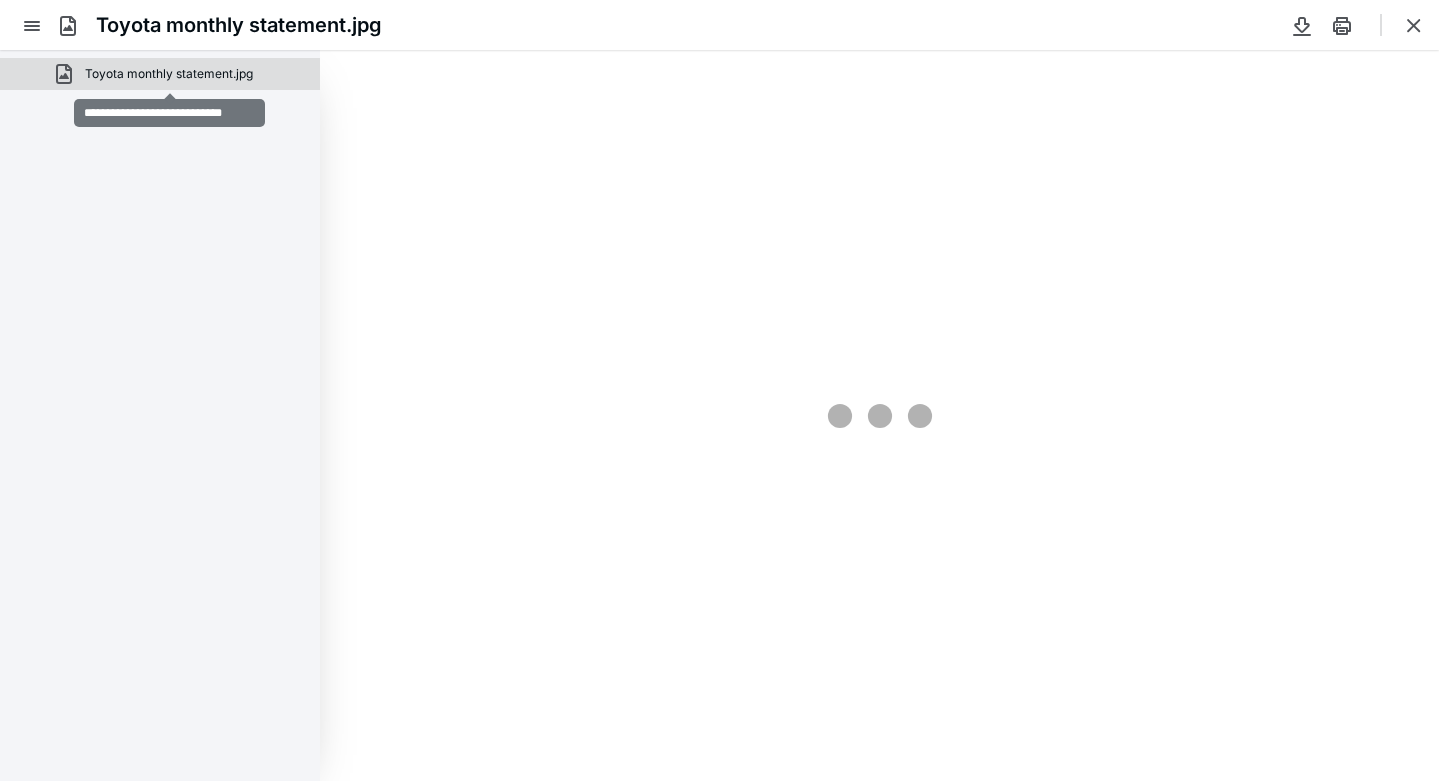 click on "Toyota monthly statement.jpg" at bounding box center [169, 74] 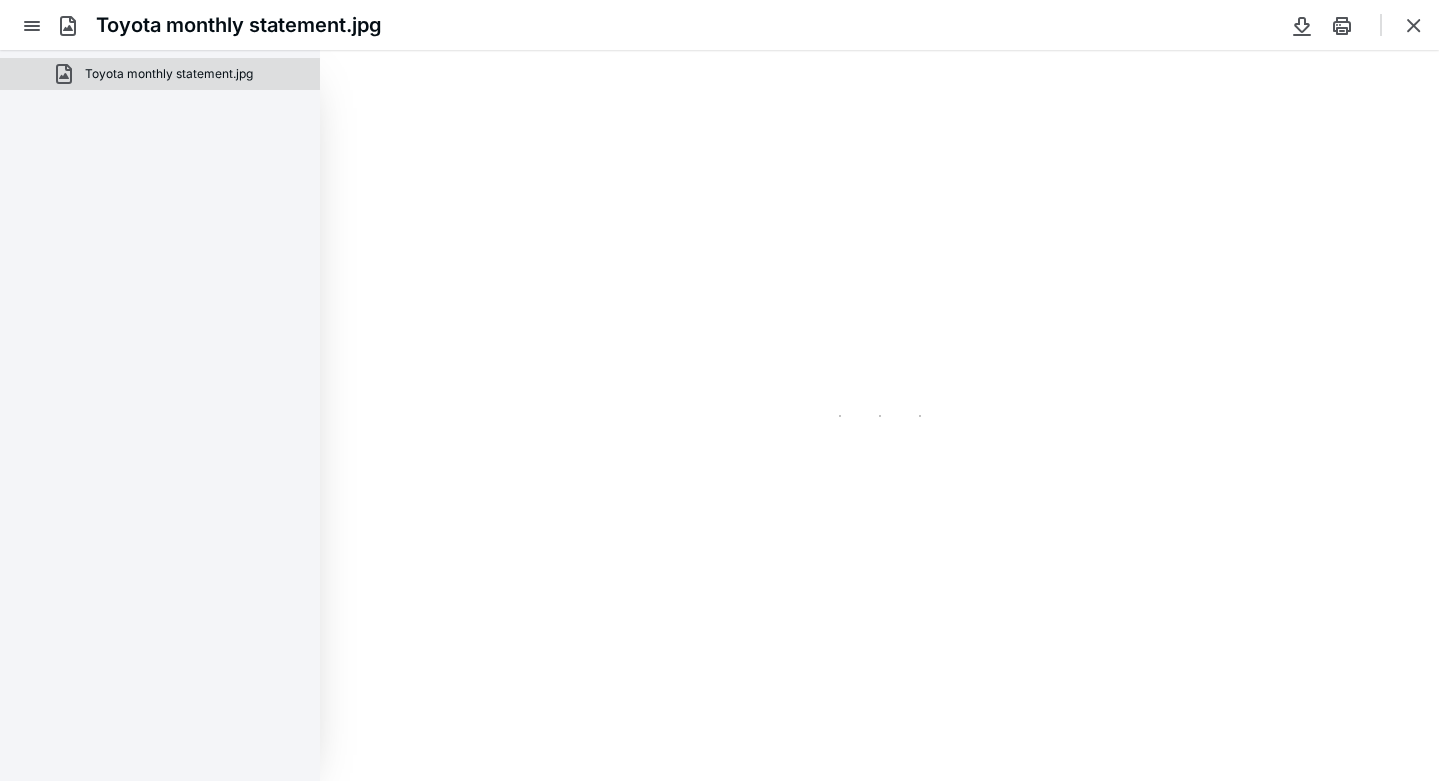 type on "87" 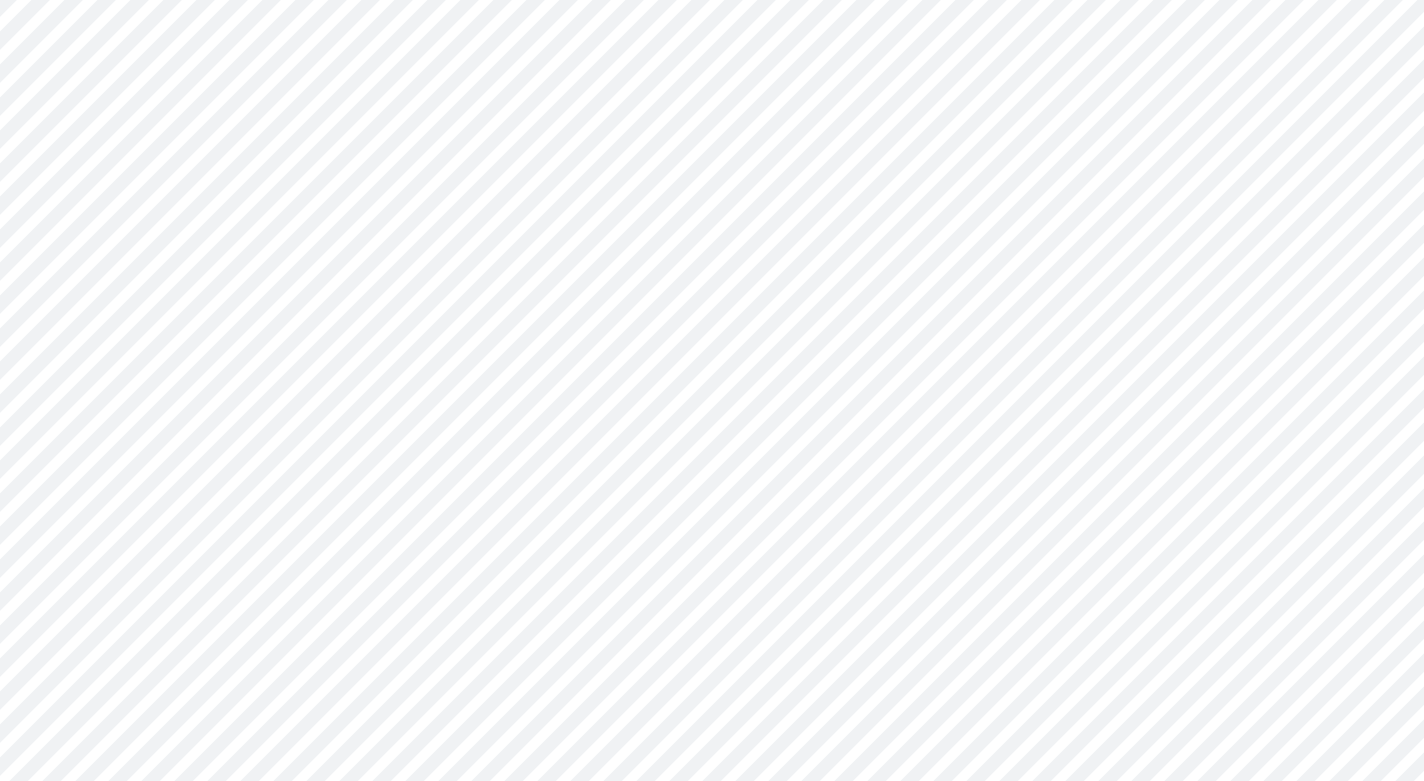 scroll, scrollTop: 0, scrollLeft: 0, axis: both 